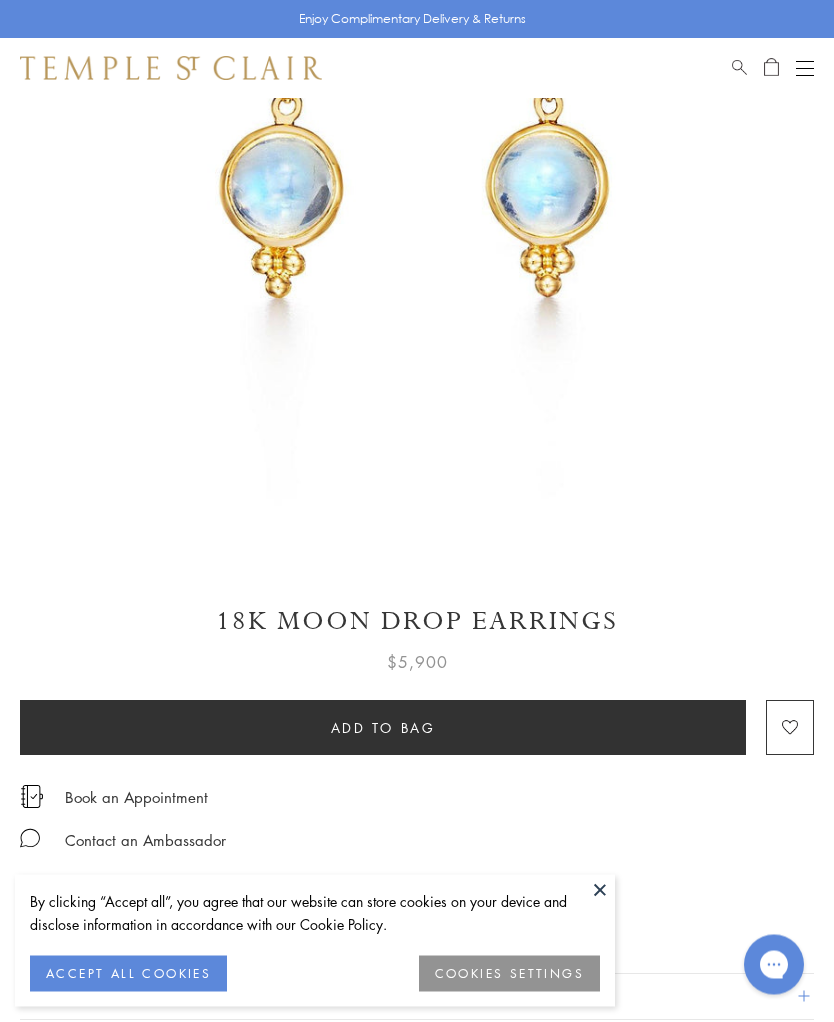 scroll, scrollTop: 393, scrollLeft: 0, axis: vertical 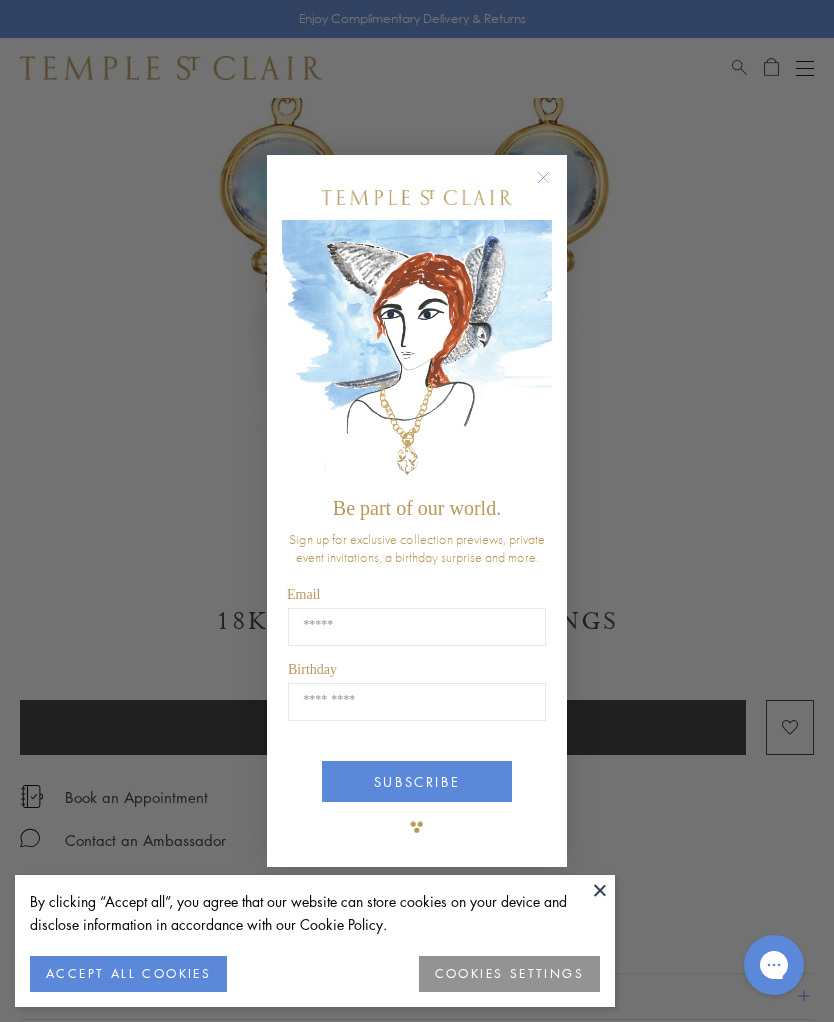 click 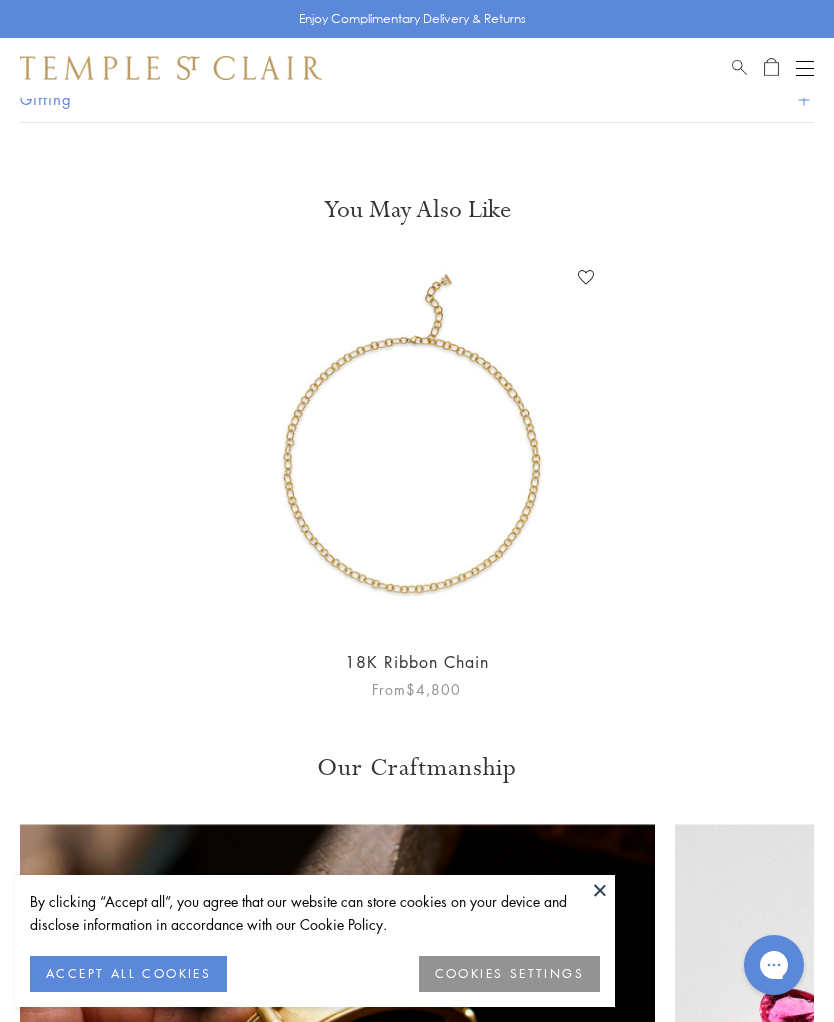 scroll, scrollTop: 1378, scrollLeft: 0, axis: vertical 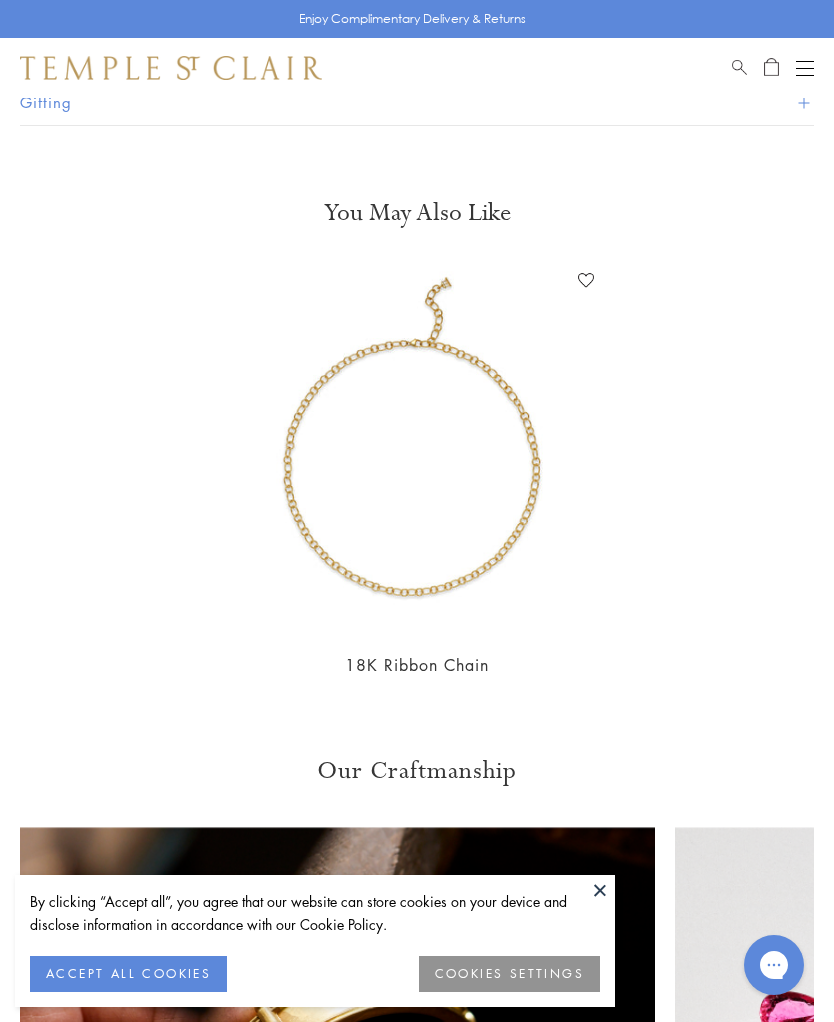 click at bounding box center [805, 68] 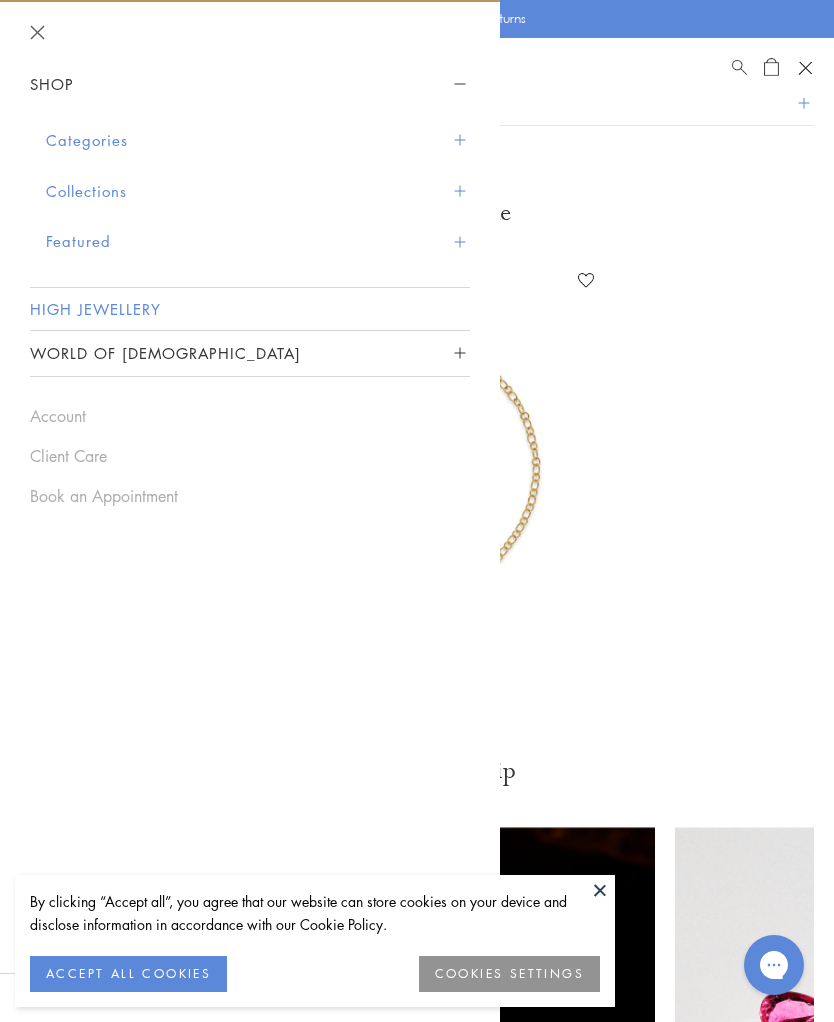 click on "High Jewellery" at bounding box center [250, 309] 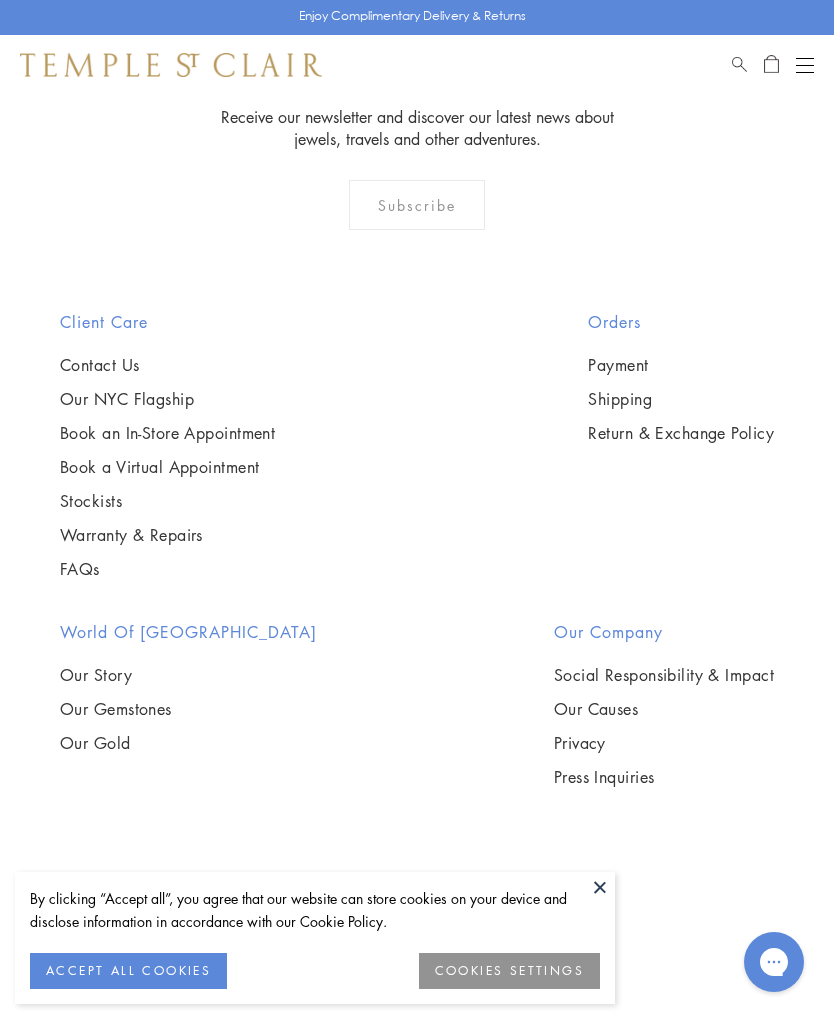 scroll, scrollTop: 551, scrollLeft: 0, axis: vertical 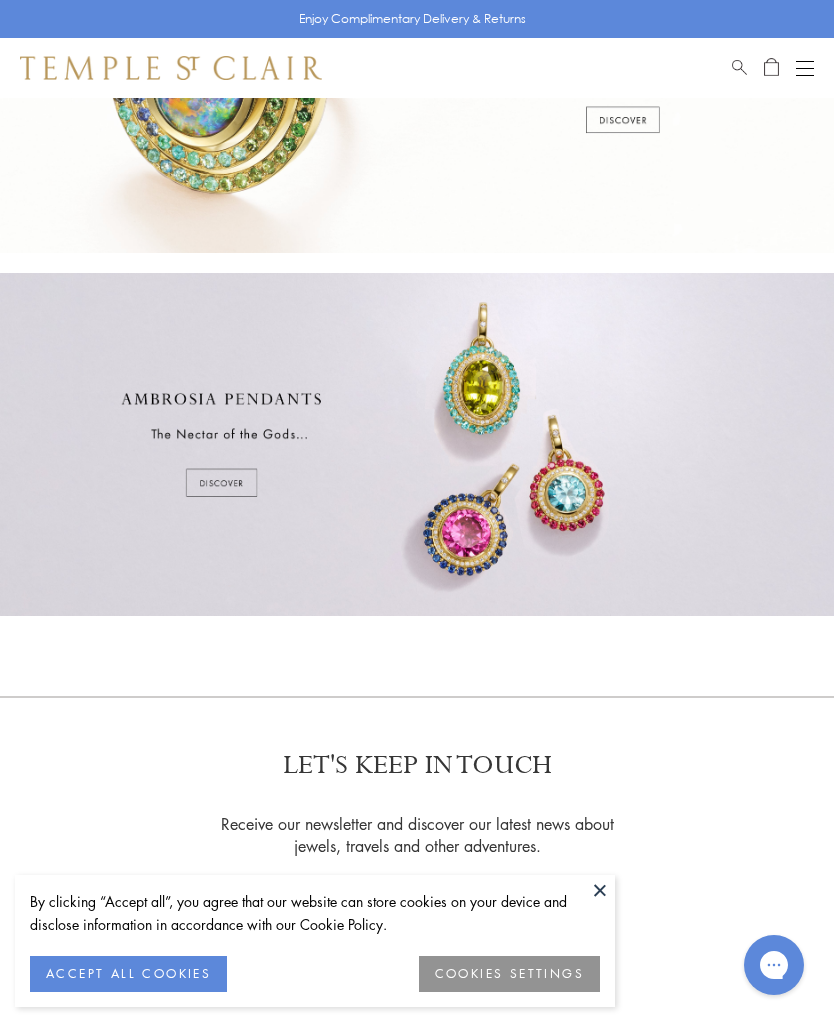 click at bounding box center [417, 444] 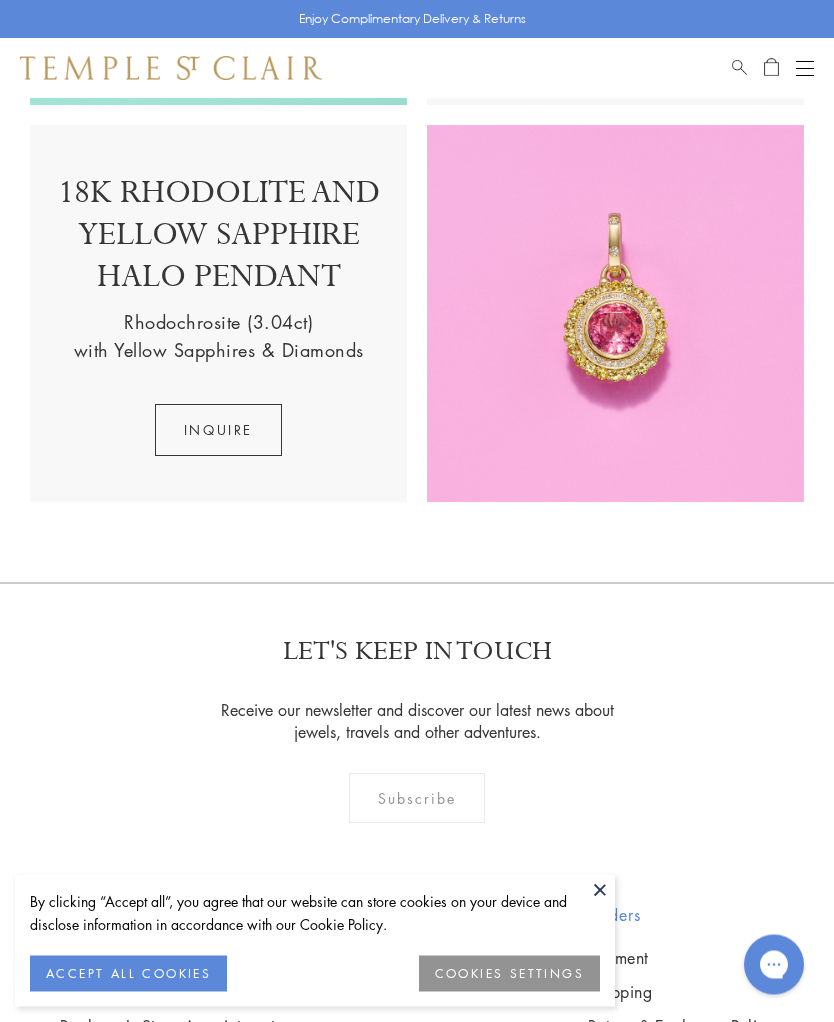 scroll, scrollTop: 1599, scrollLeft: 0, axis: vertical 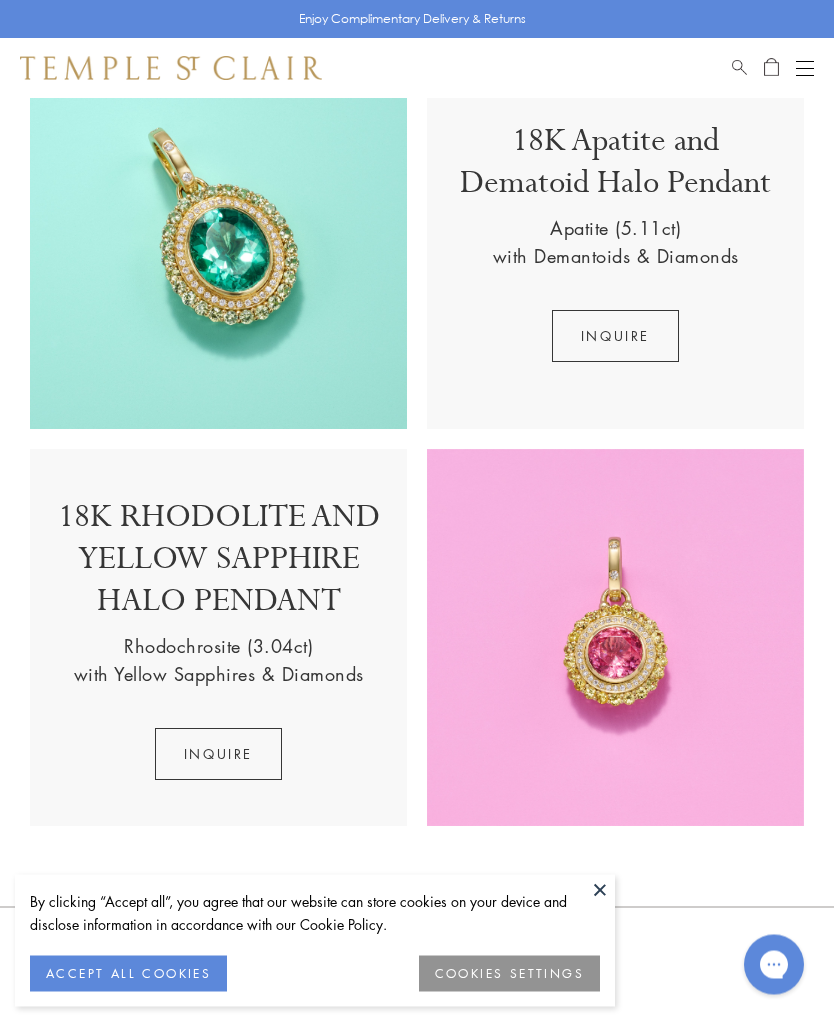 click at bounding box center [615, 638] 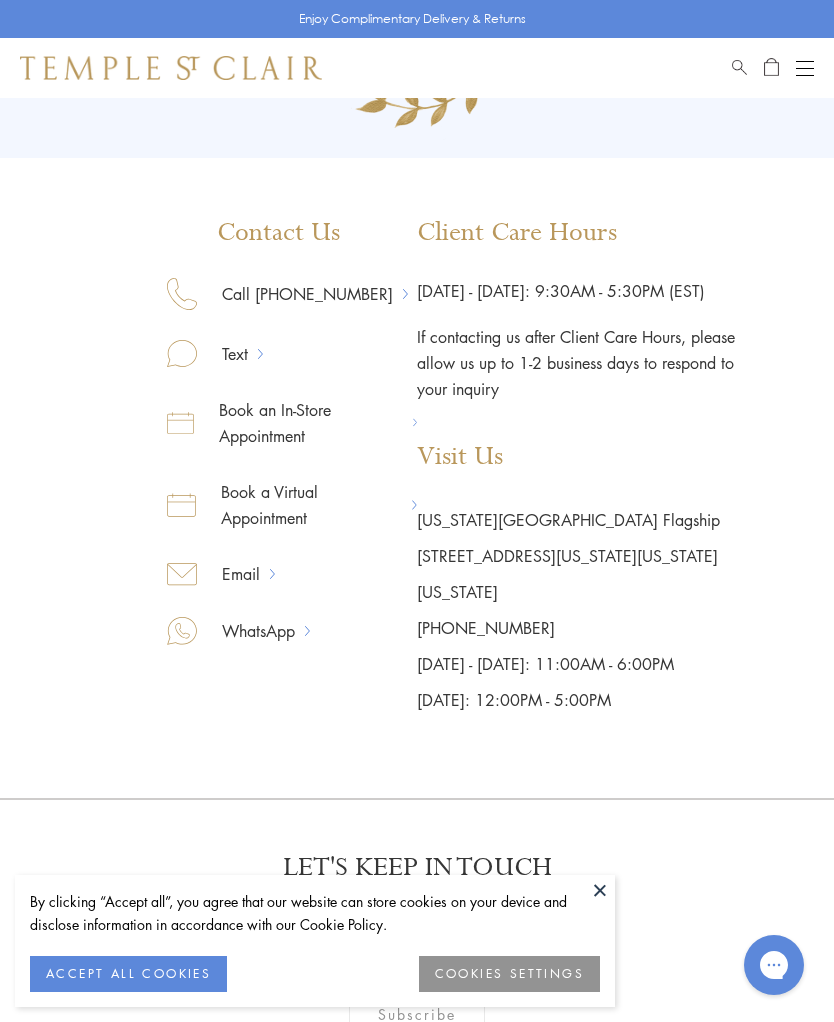 scroll, scrollTop: 351, scrollLeft: 0, axis: vertical 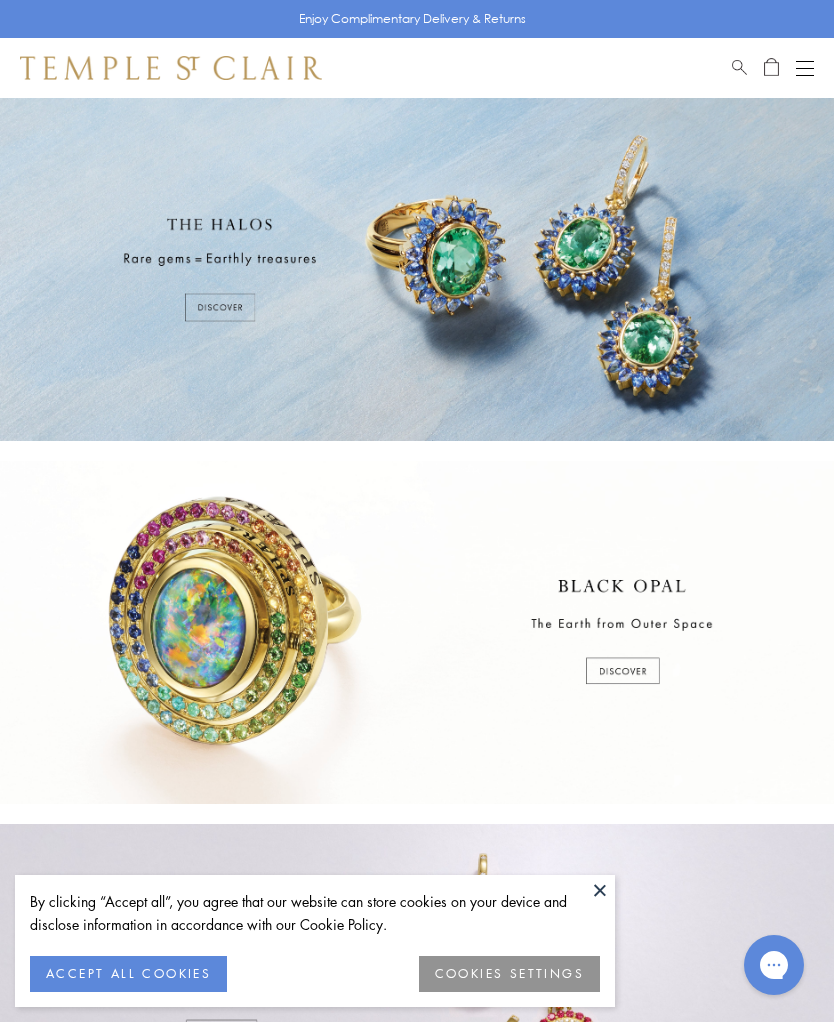 click at bounding box center (417, 269) 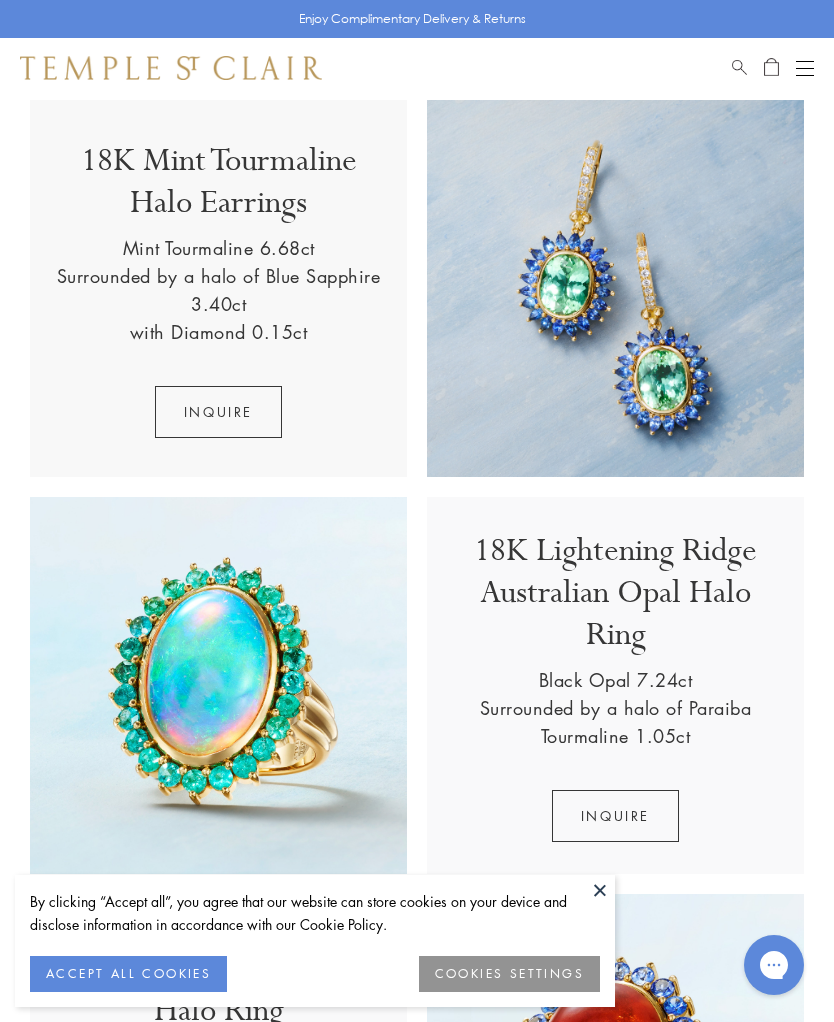 scroll, scrollTop: 0, scrollLeft: 0, axis: both 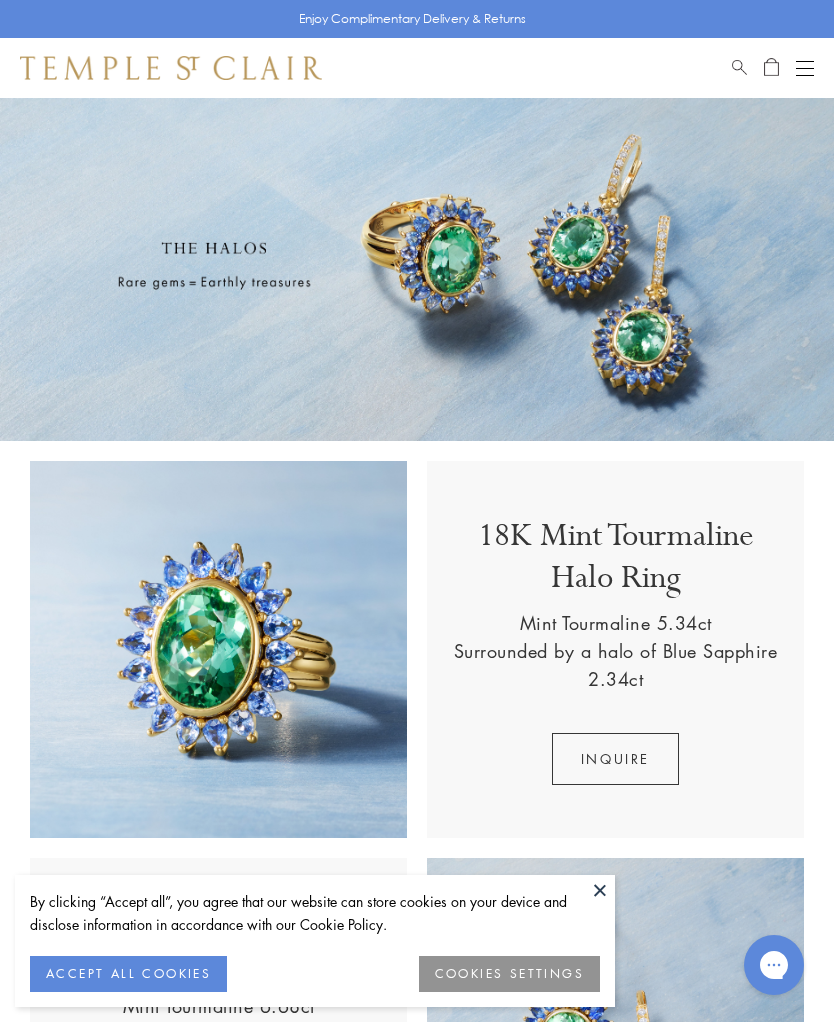 click on "Book an Appointment" at bounding box center (773, 68) 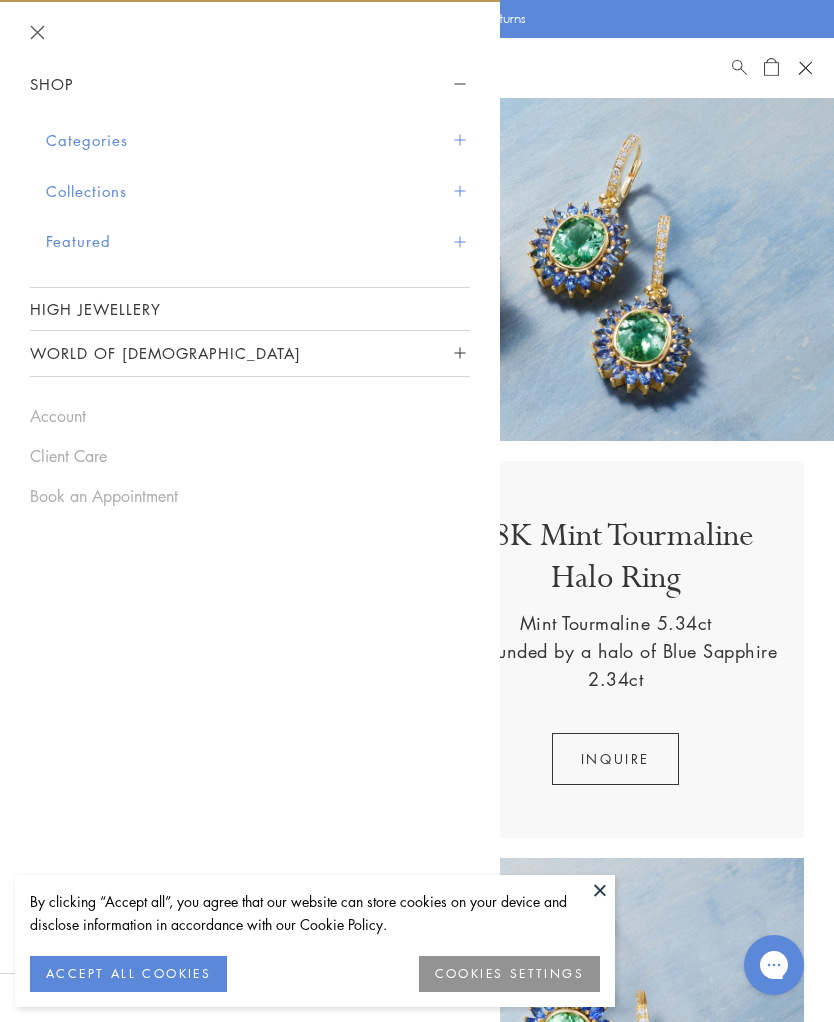 click on "Collections" at bounding box center [258, 191] 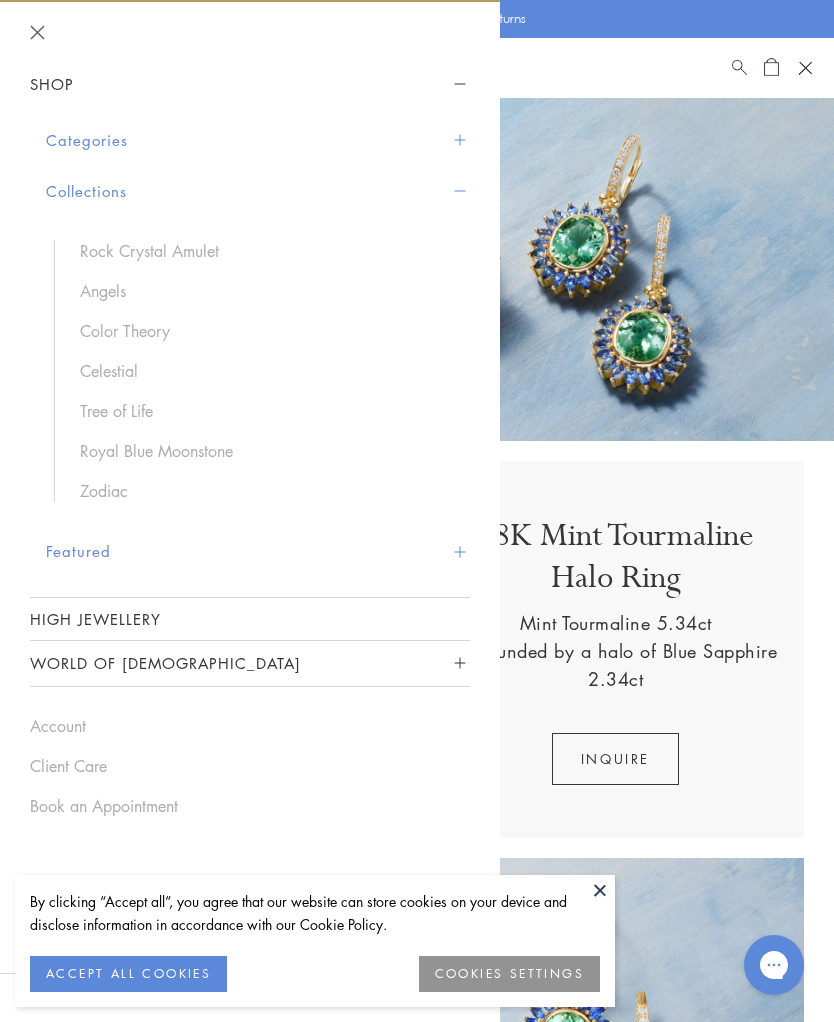 click on "Collections" at bounding box center (258, 191) 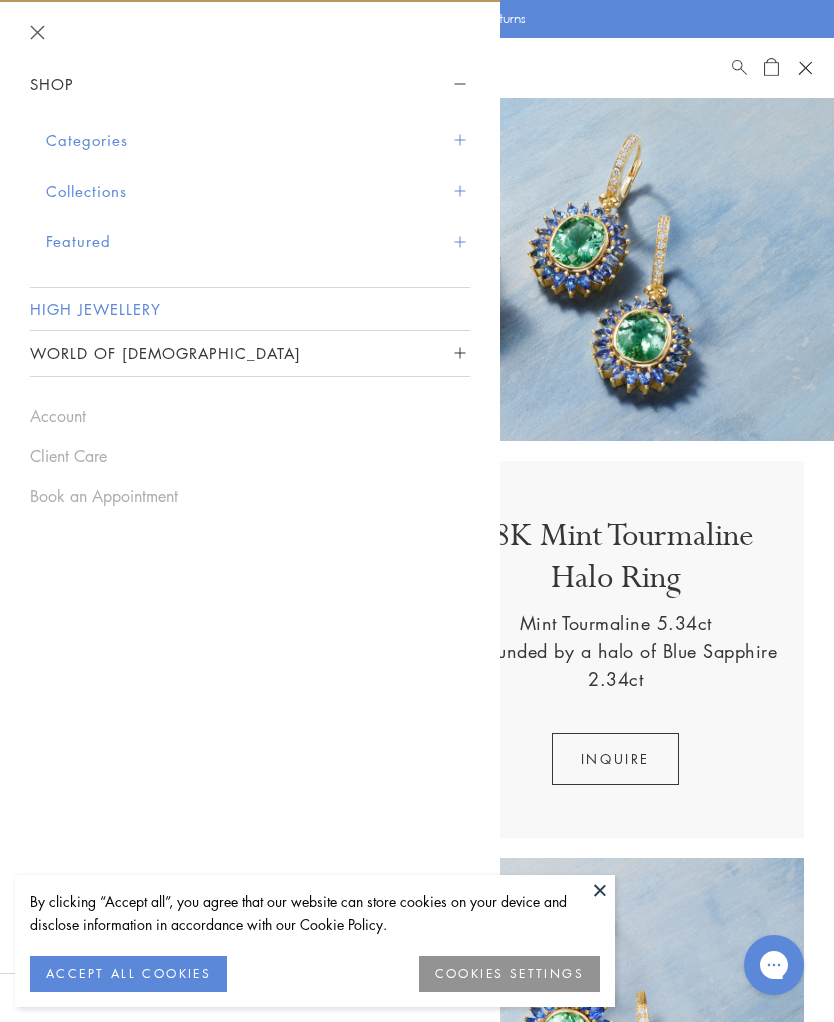 click on "High Jewellery" at bounding box center (250, 309) 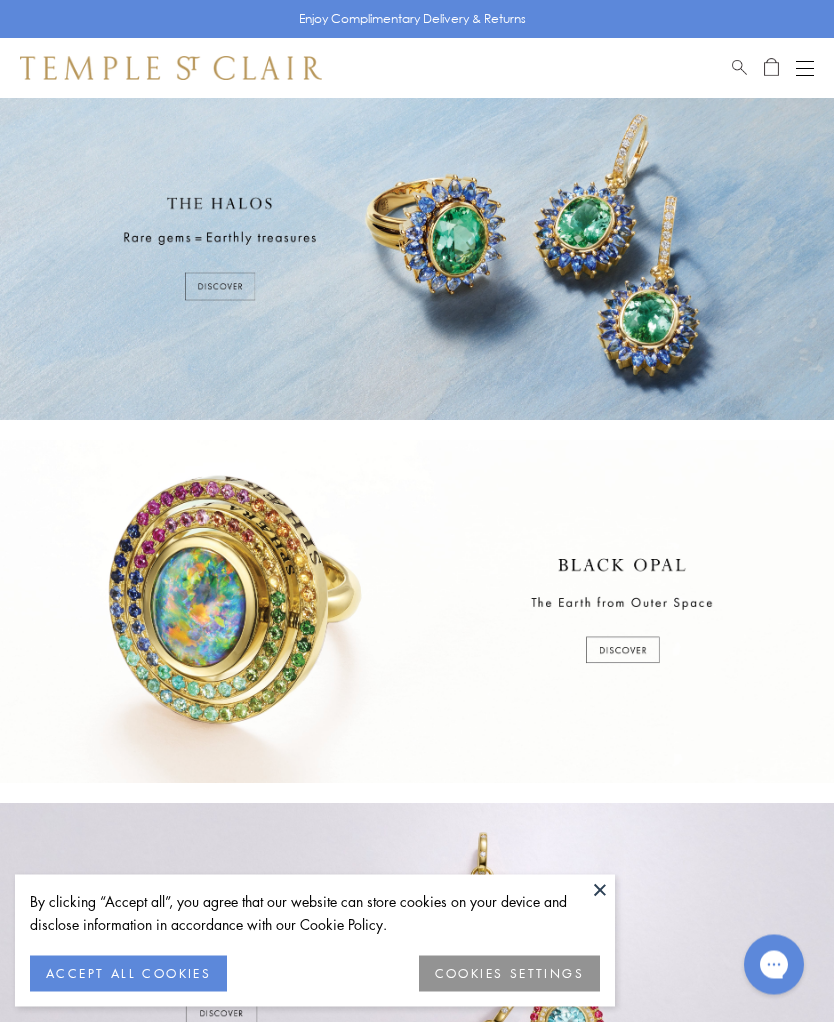 scroll, scrollTop: 0, scrollLeft: 0, axis: both 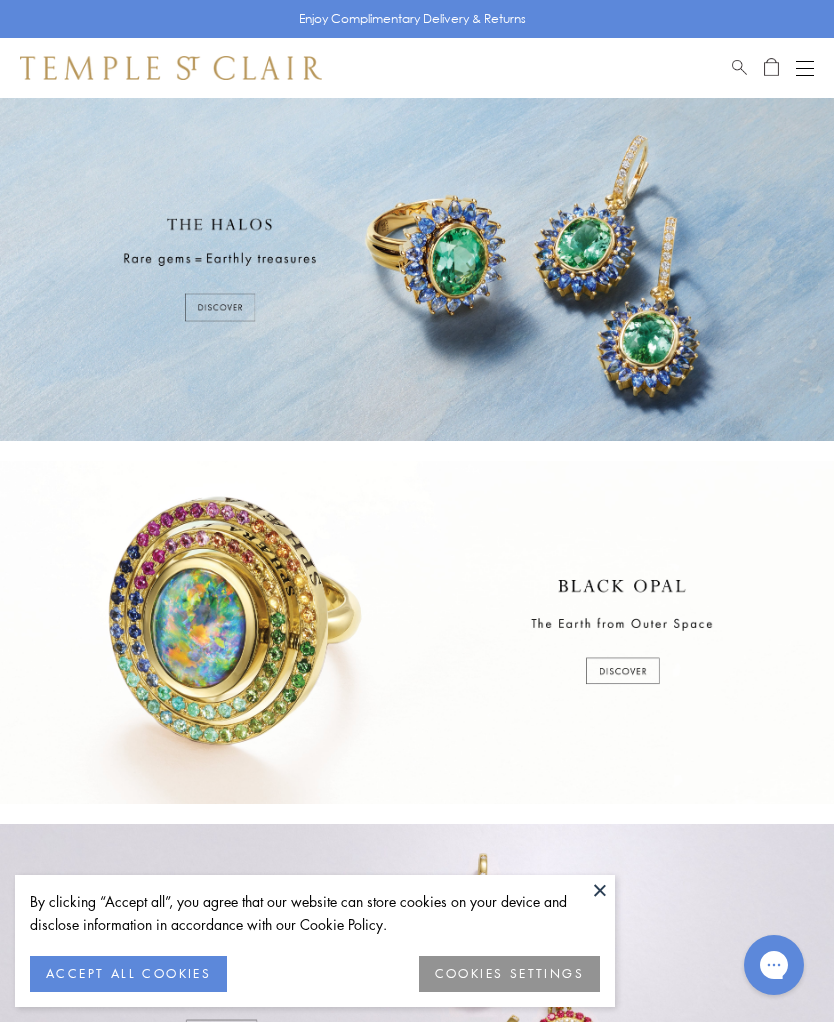 click at bounding box center (417, 632) 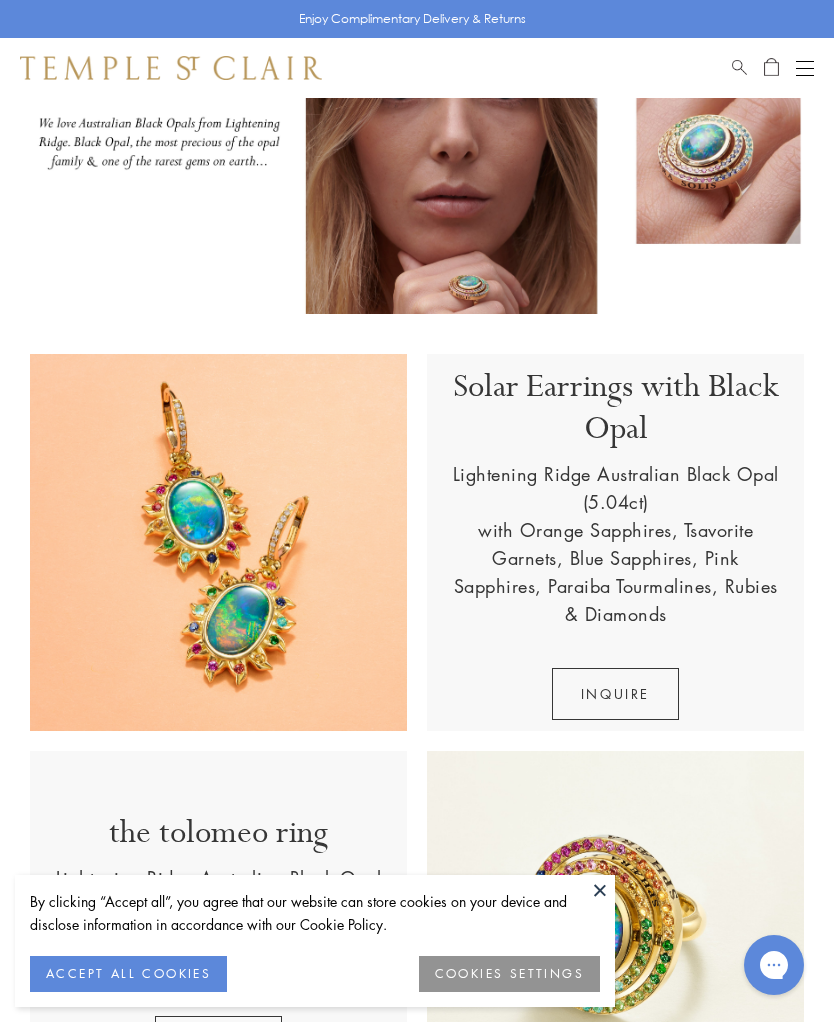 scroll, scrollTop: 0, scrollLeft: 0, axis: both 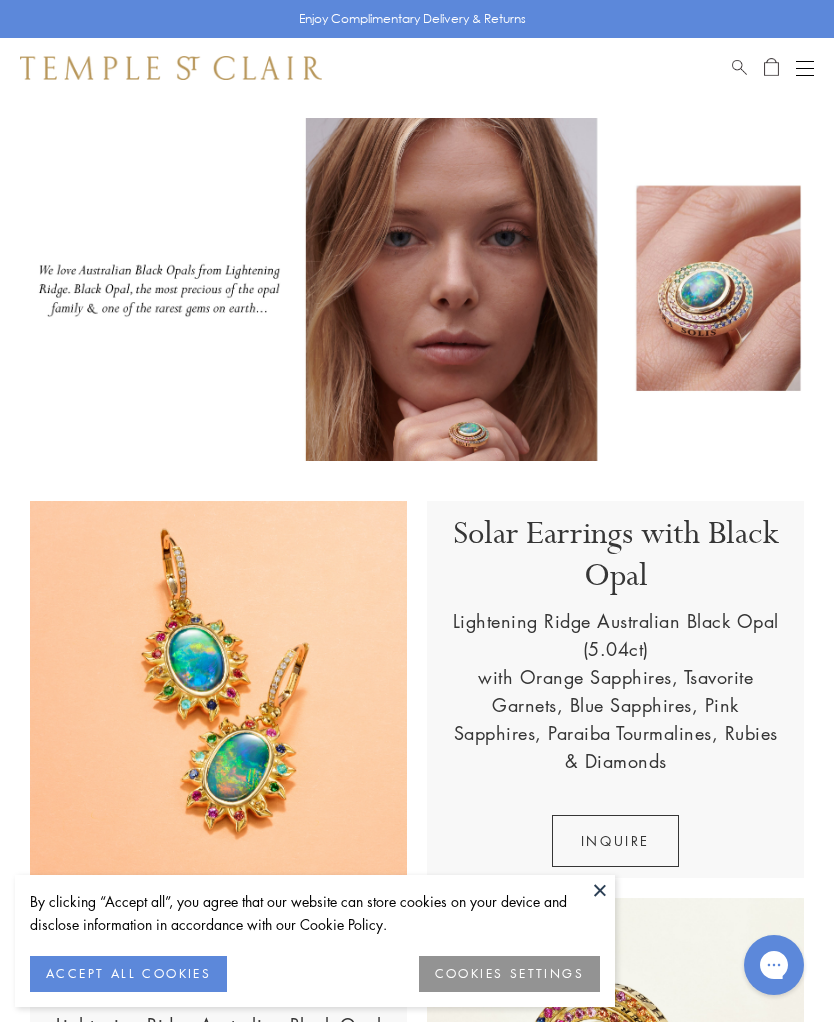 click at bounding box center [805, 68] 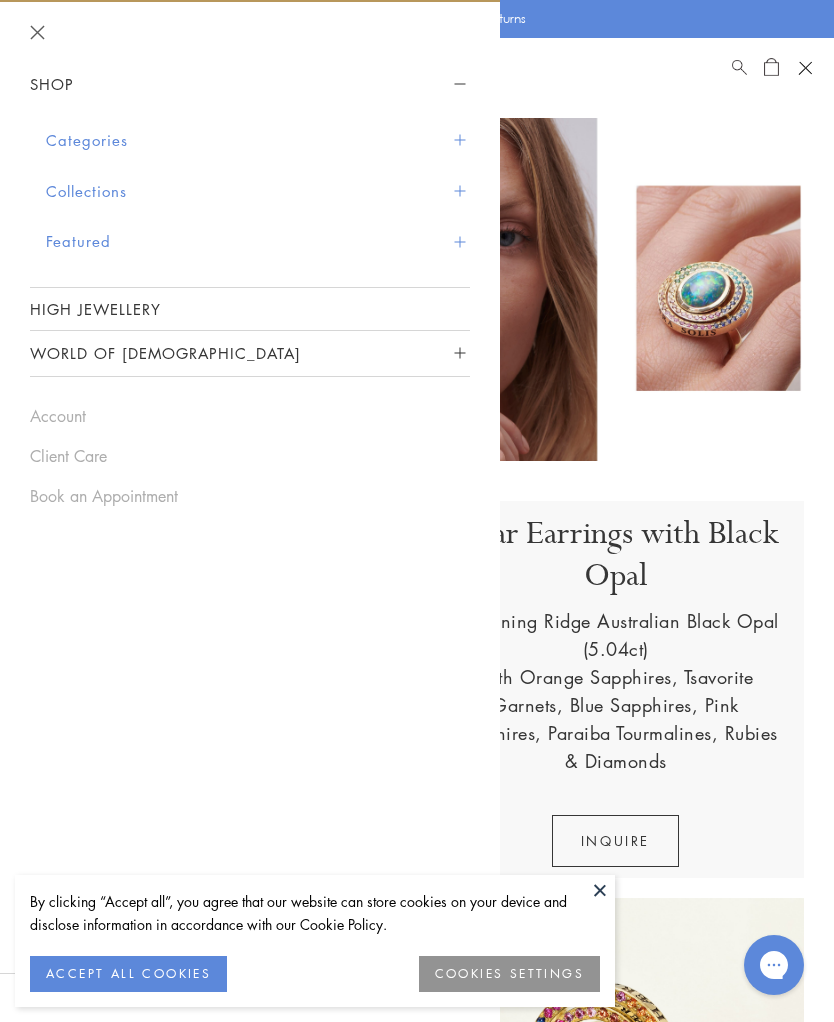 click at bounding box center [417, 289] 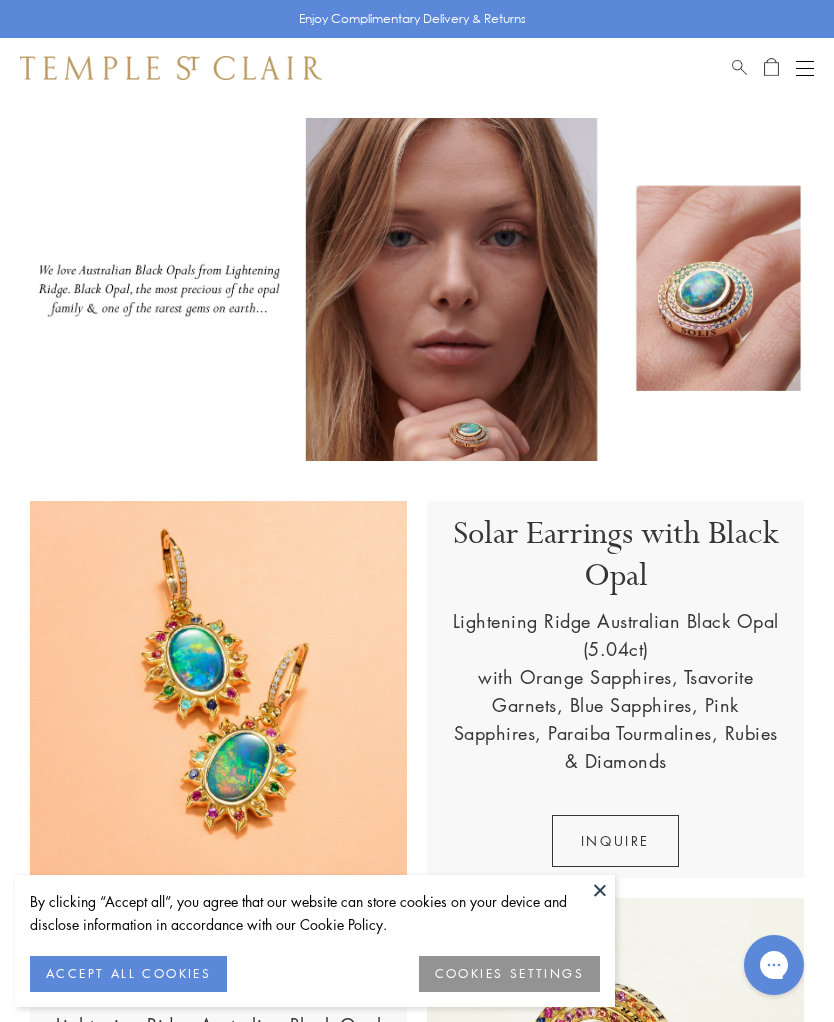 scroll, scrollTop: 0, scrollLeft: 0, axis: both 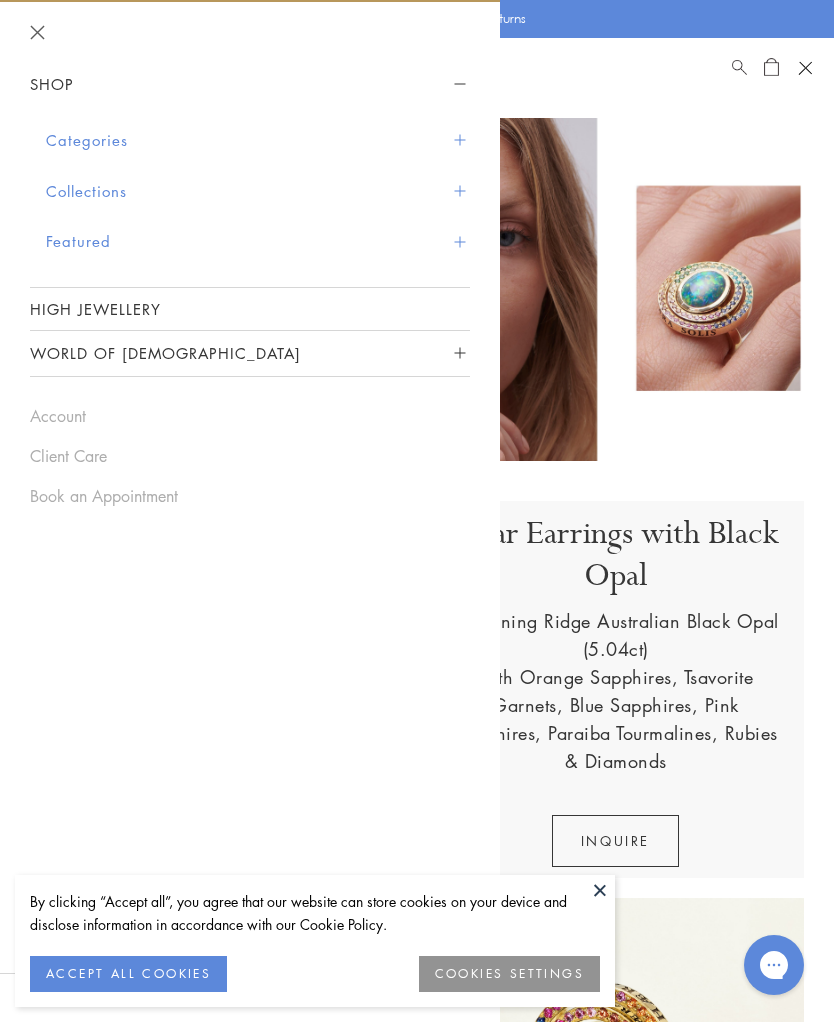 click on "We love Australian Black Opals from Lightening Ridge. Black Opal, the most precious of the opal family & one of the rarest gems on earth...
We love Australian Black Opals from Lightening Ridge. Black Opal, the most precious of the opal family & one of the rarest gems on earth...
Solar Earrings with Black Opal
Lightening Ridge Australian Black Opal (5.04ct)
with Orange Sapphires, Tsavorite Garnets, Blue Sapphires, Pink Sapphires, Paraiba Tourmalines, Rubies & Diamonds
Lightening Ridge Australian Black Opal (4.37ct) INQUIRE" at bounding box center [417, 696] 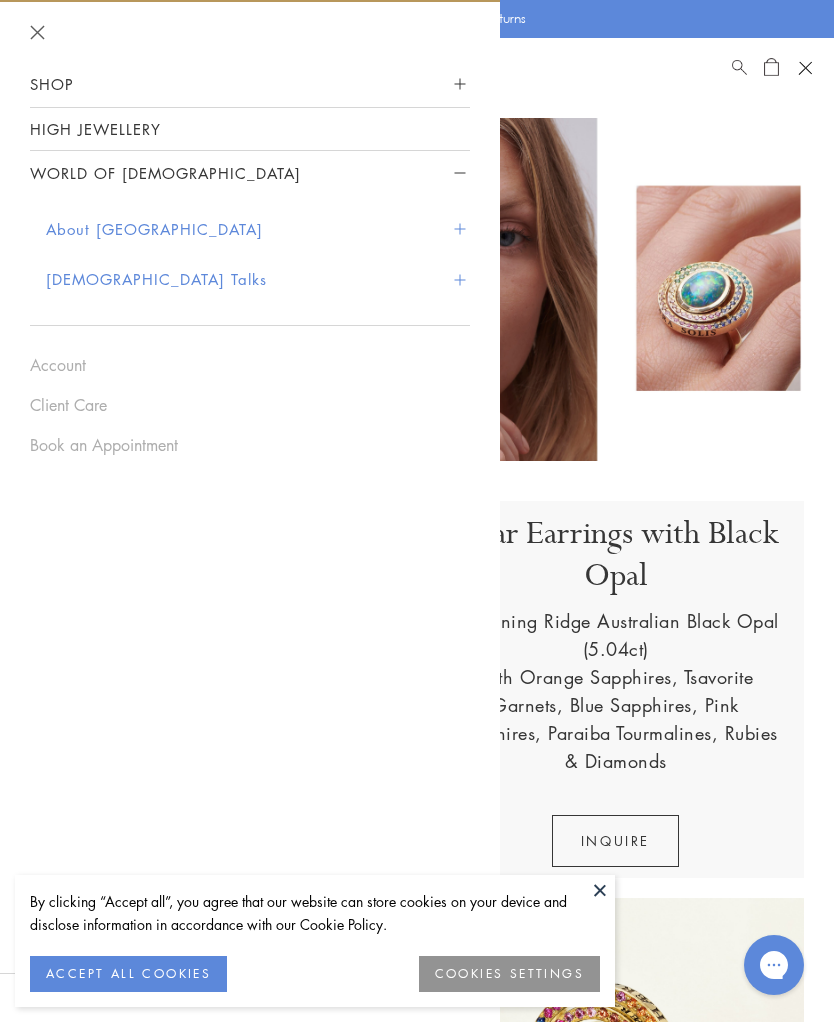 click on "Shop" at bounding box center (250, 84) 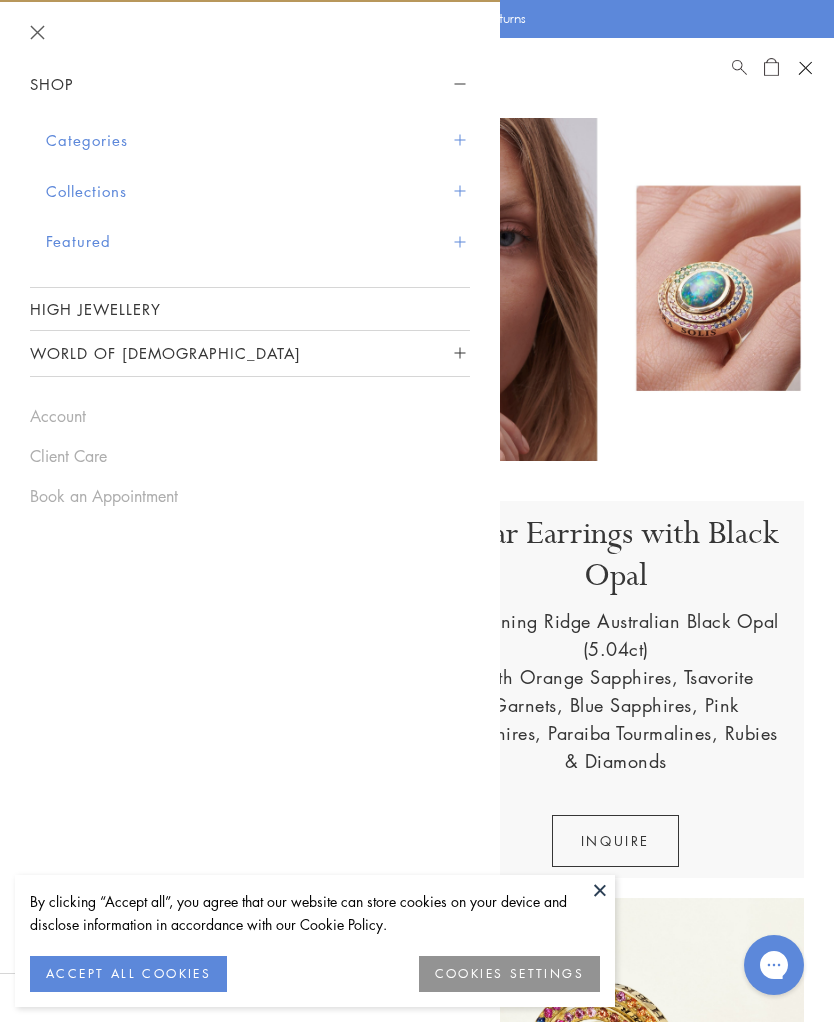 click on "Collections" at bounding box center [258, 191] 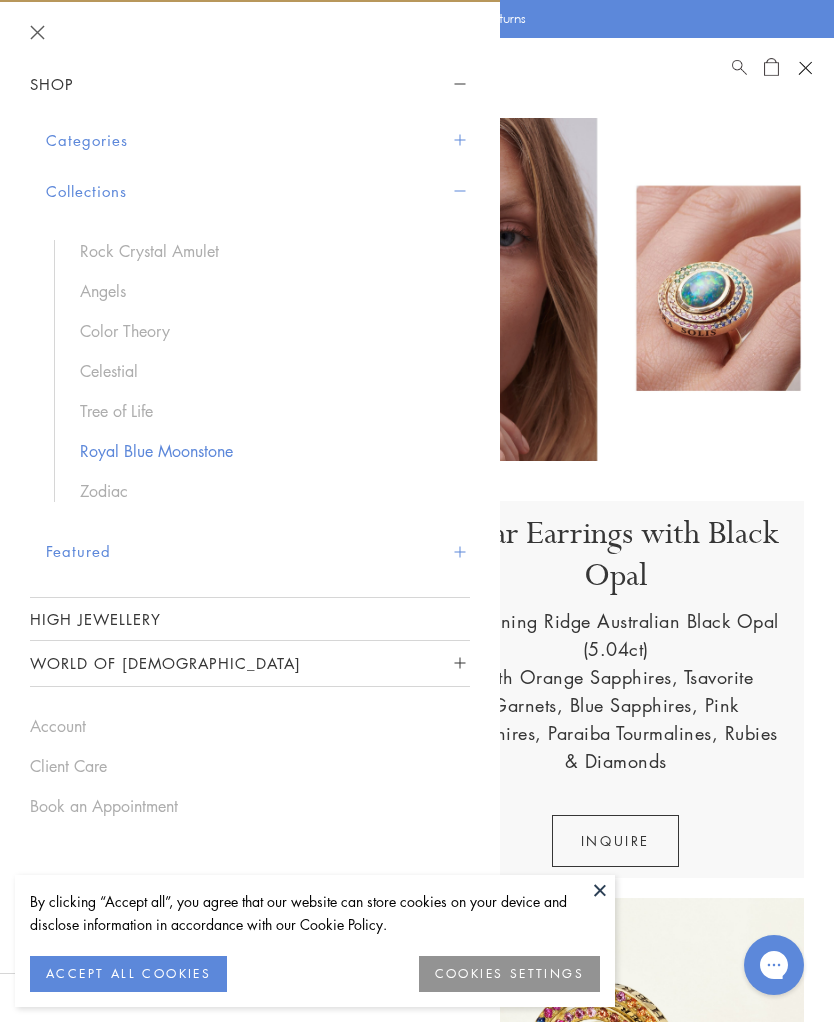 click on "Royal Blue Moonstone" at bounding box center [265, 451] 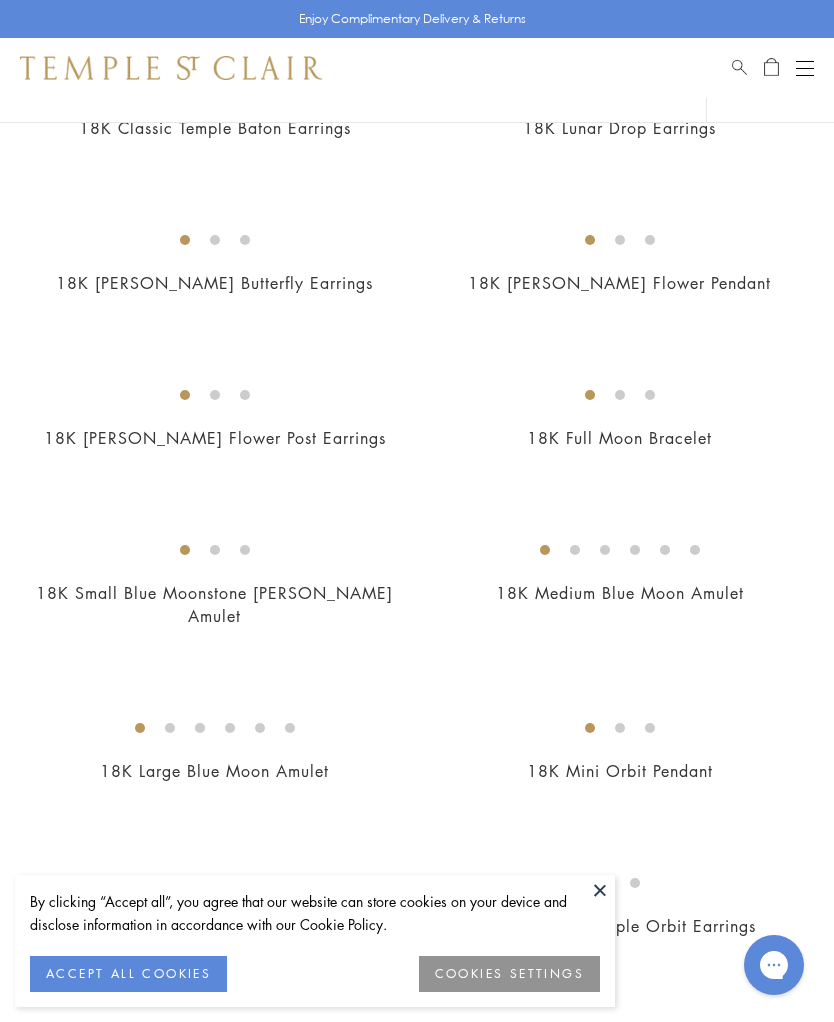 scroll, scrollTop: 1377, scrollLeft: 0, axis: vertical 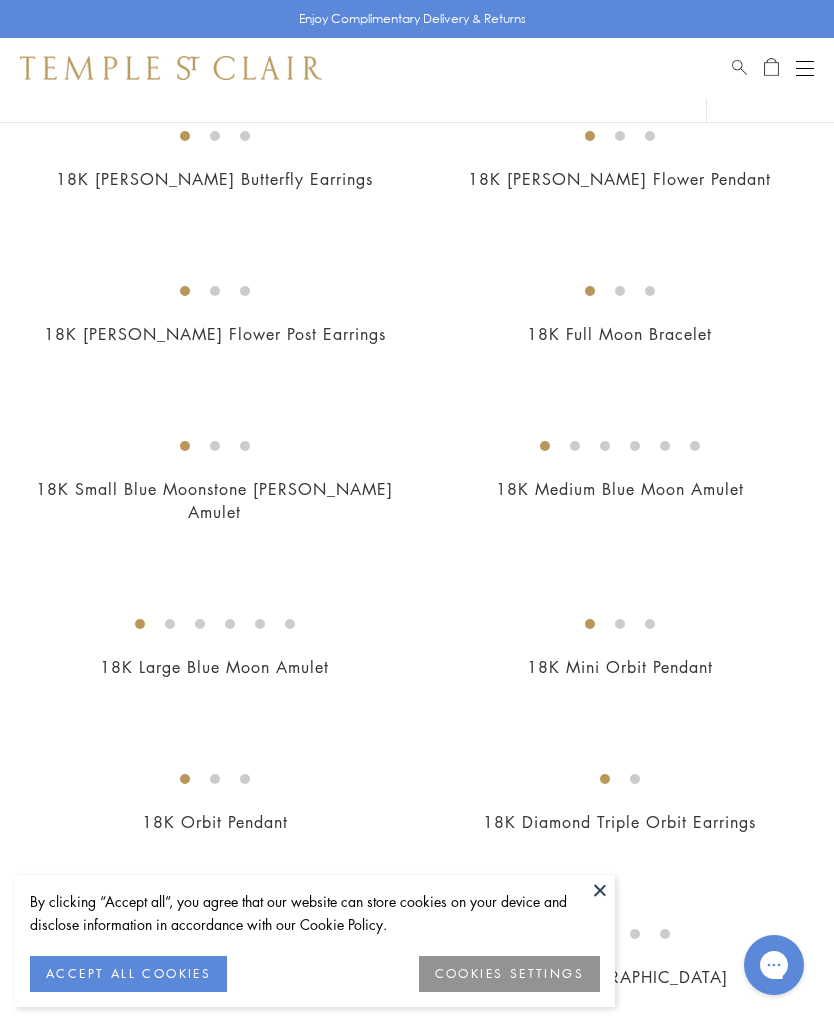 click at bounding box center [0, 0] 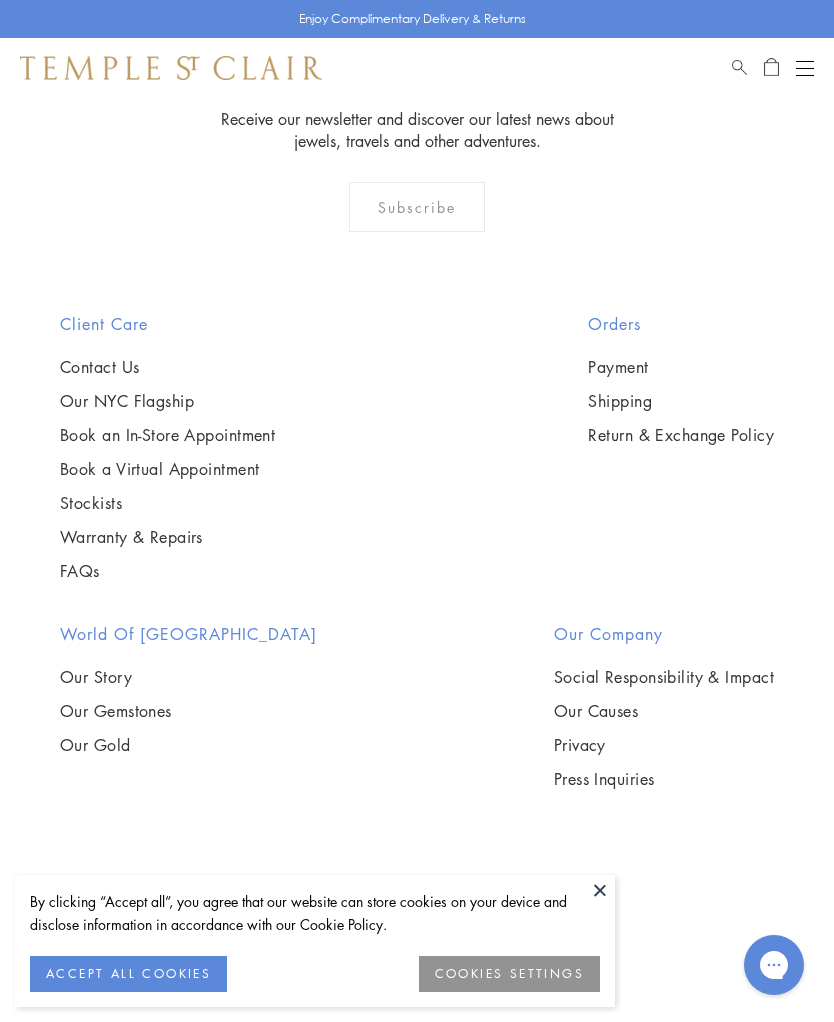 scroll, scrollTop: 11826, scrollLeft: 0, axis: vertical 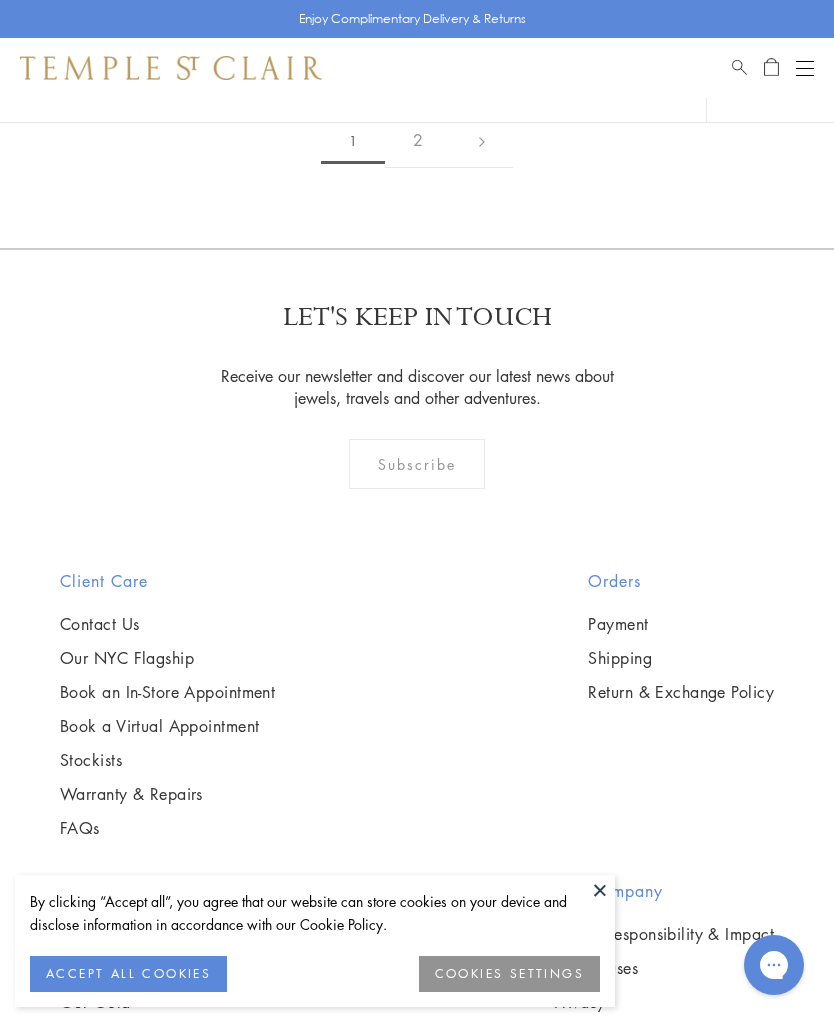 click at bounding box center [0, 0] 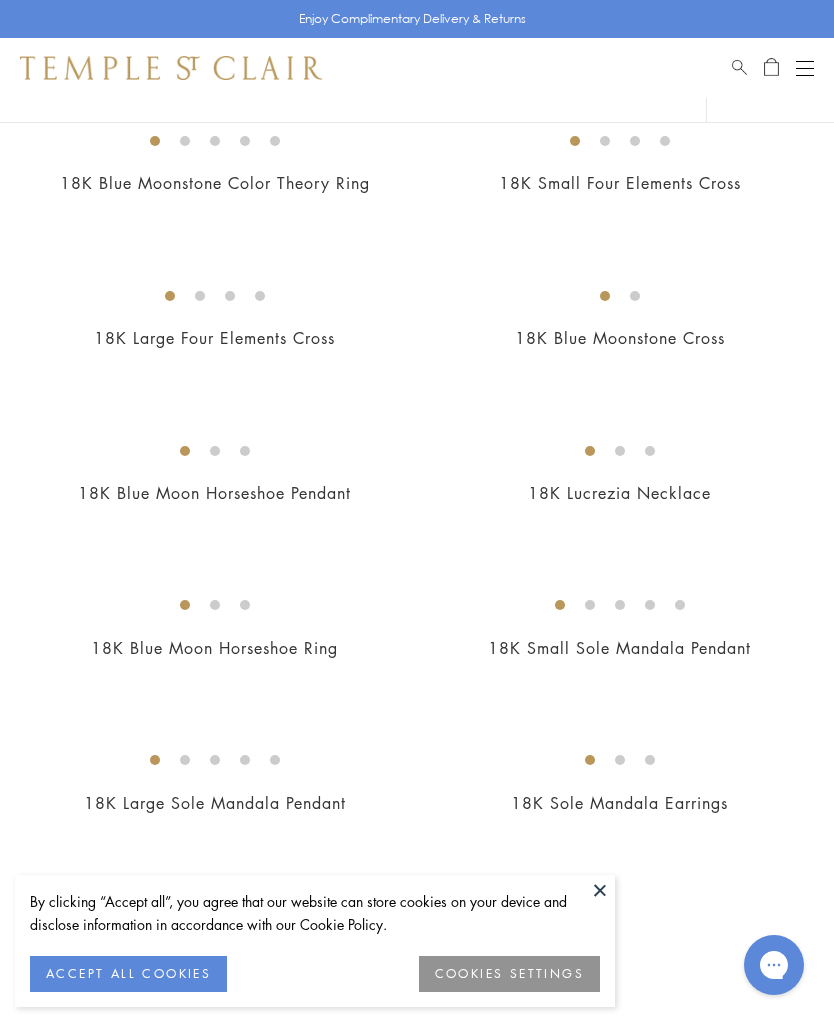 scroll, scrollTop: 3634, scrollLeft: 0, axis: vertical 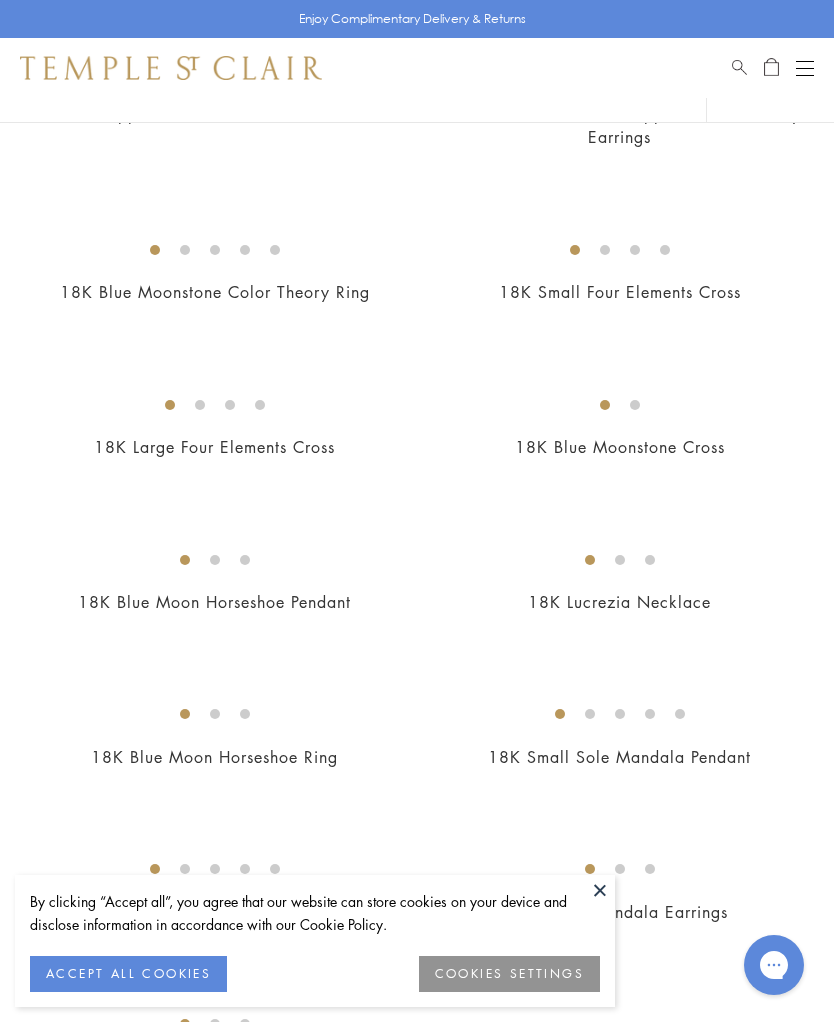 click at bounding box center (0, 0) 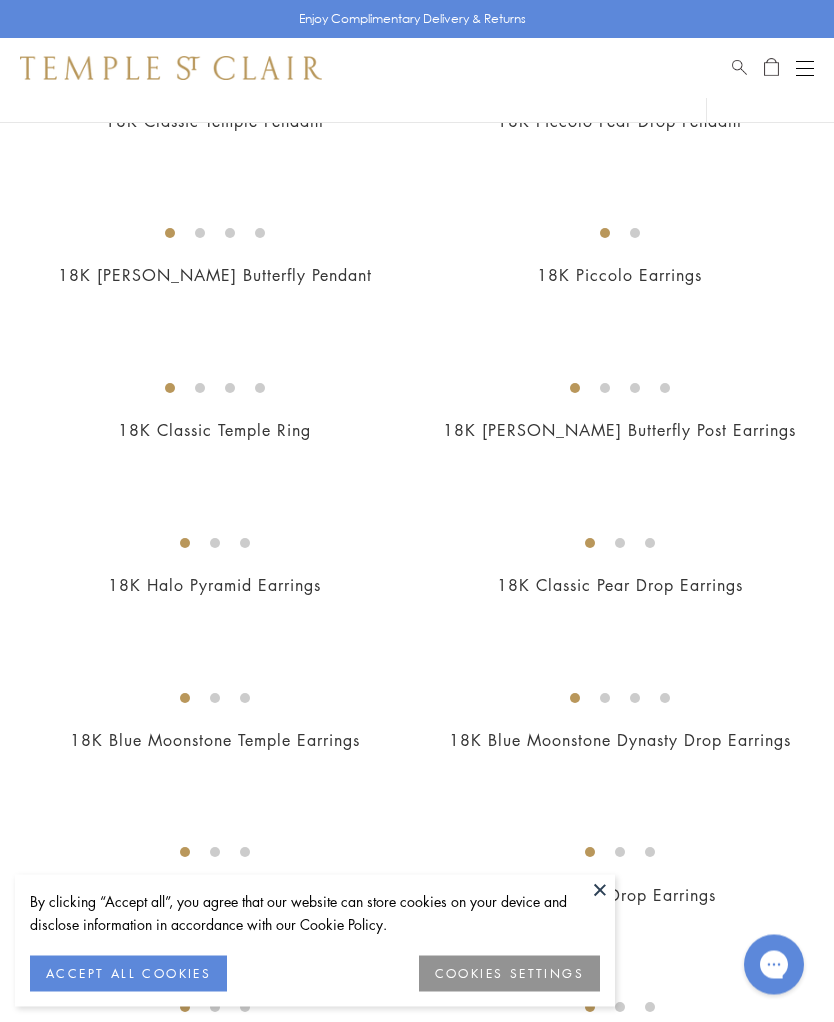 scroll, scrollTop: 0, scrollLeft: 0, axis: both 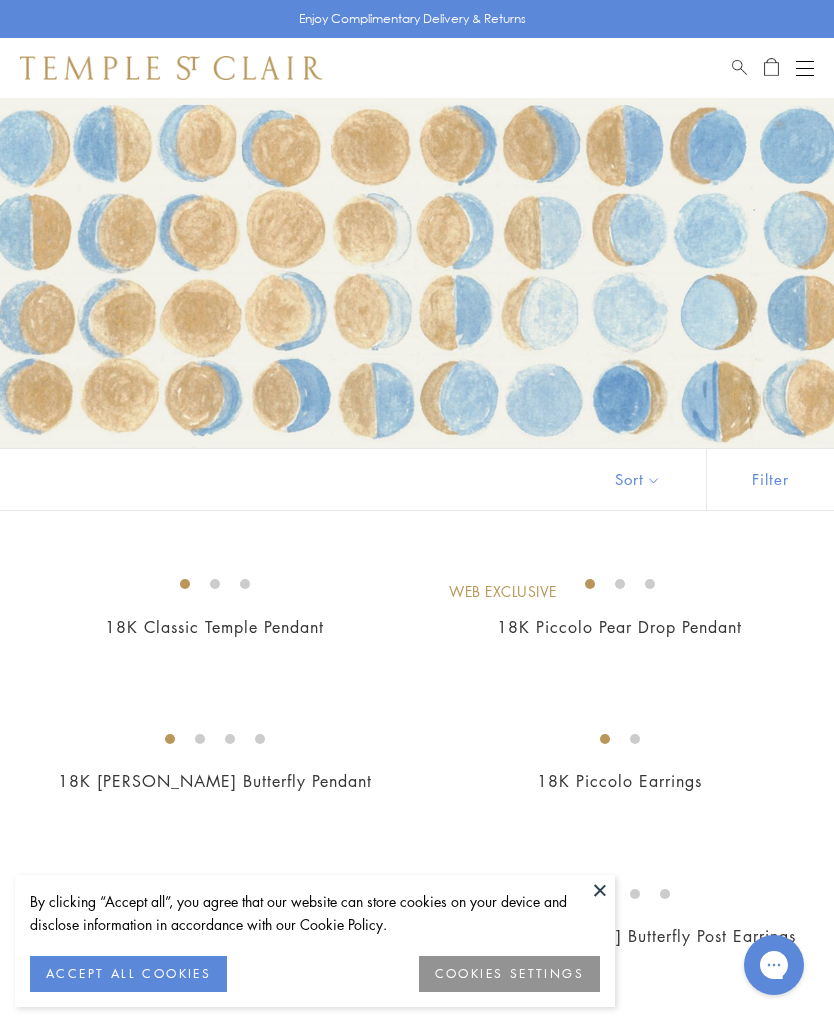 click at bounding box center (805, 68) 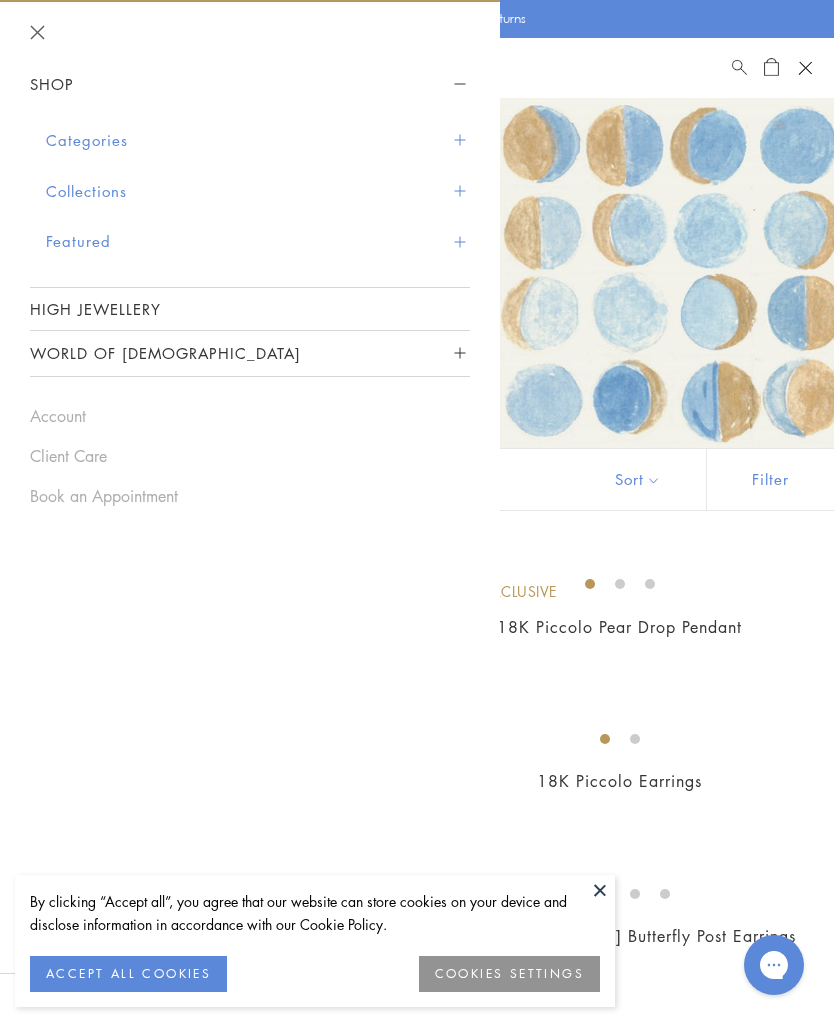 click on "Collections" at bounding box center [258, 191] 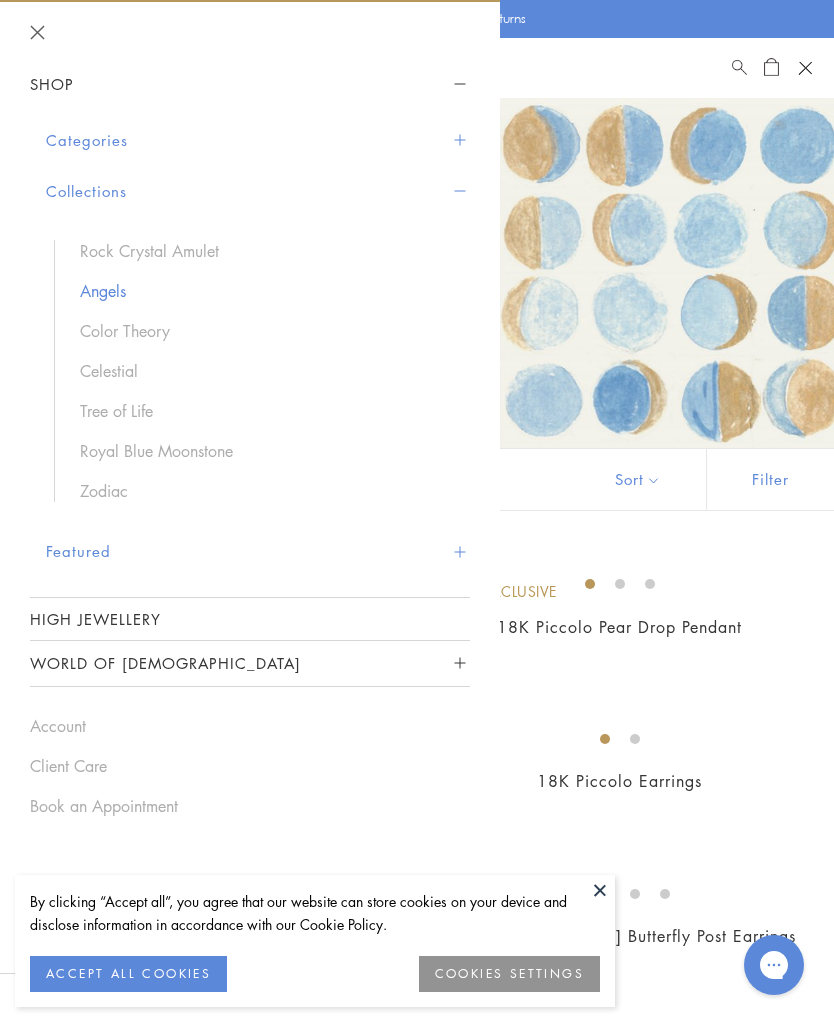 click on "Angels" at bounding box center [265, 291] 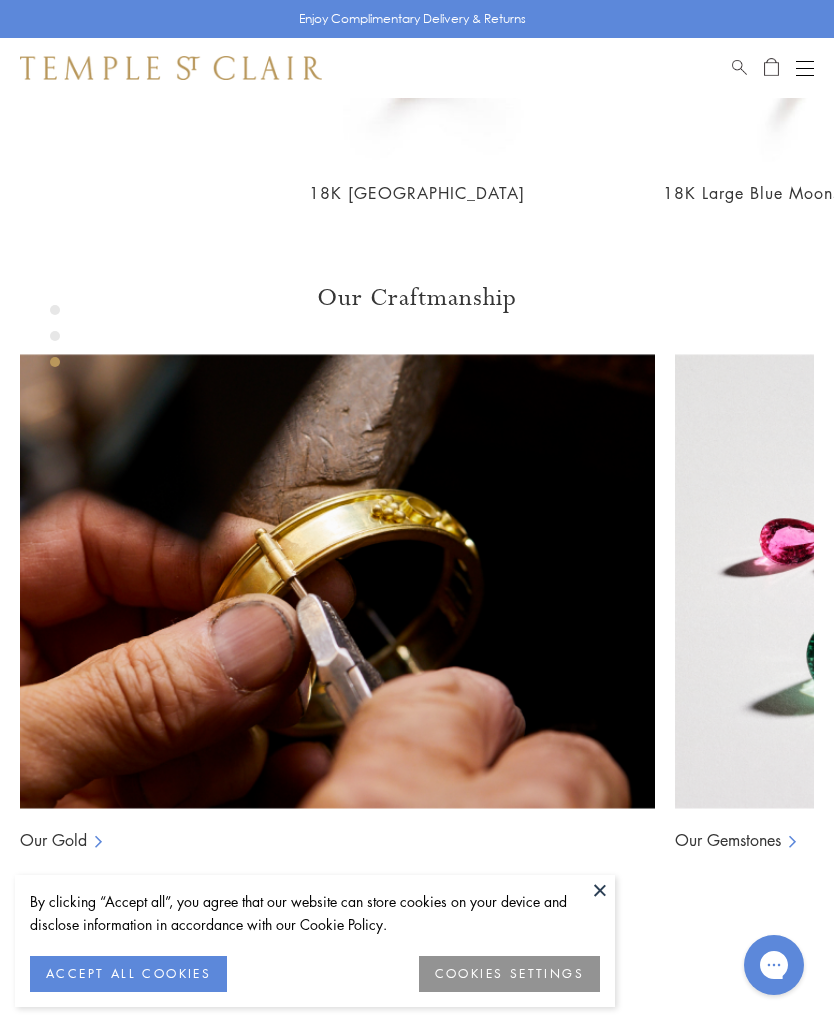 scroll, scrollTop: 1930, scrollLeft: 0, axis: vertical 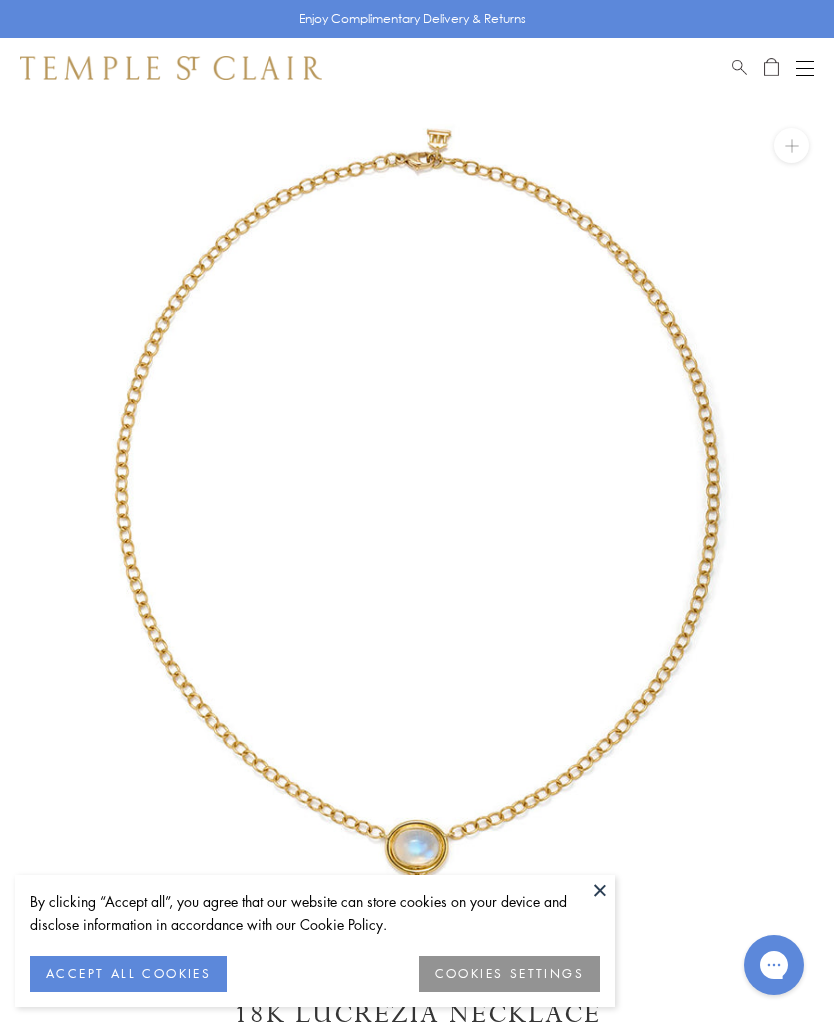 click at bounding box center [600, 890] 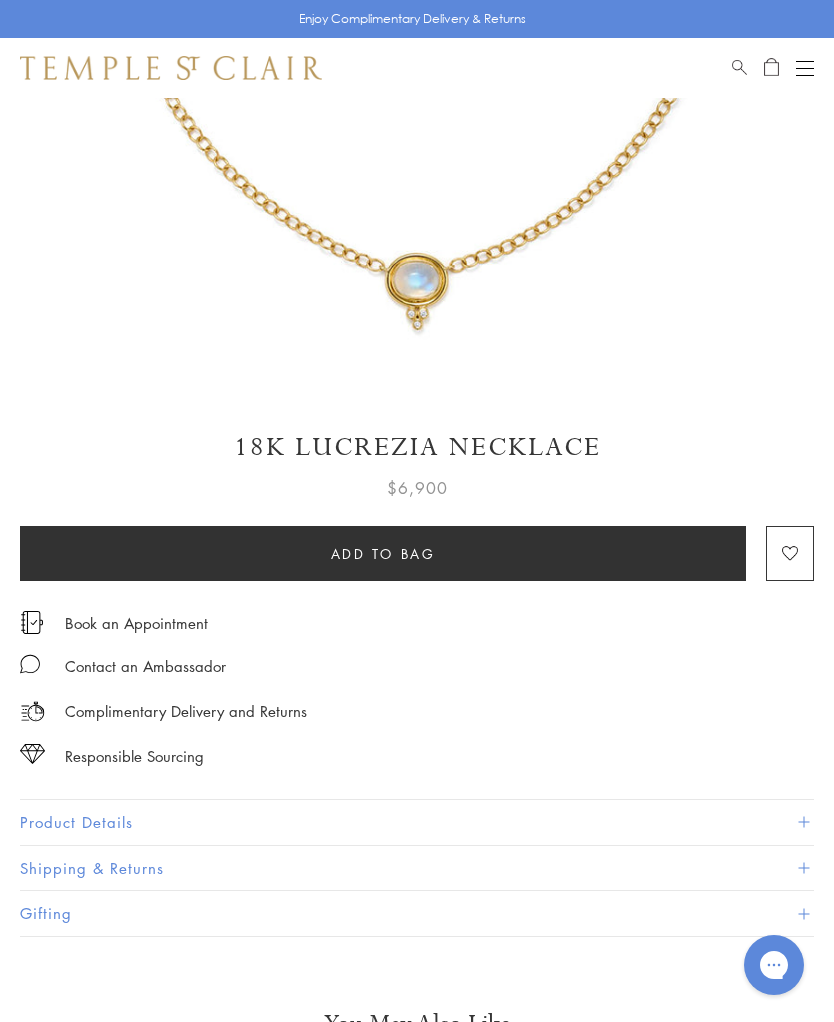 scroll, scrollTop: 726, scrollLeft: 0, axis: vertical 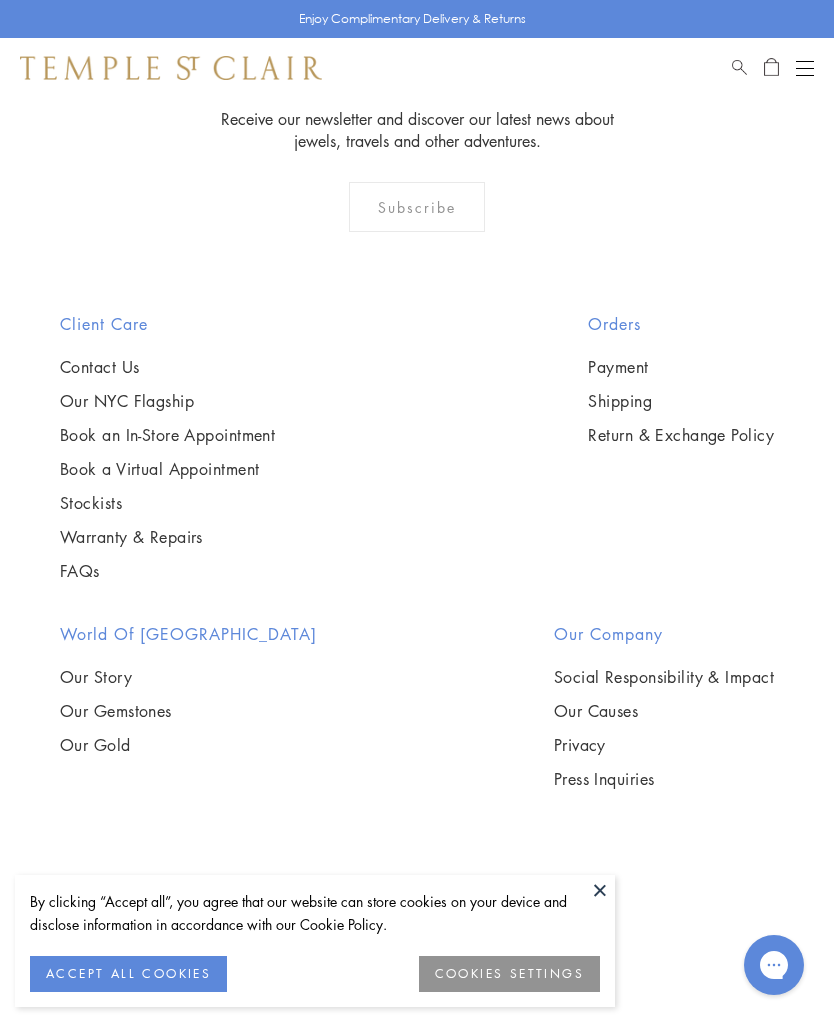 click at bounding box center (0, 0) 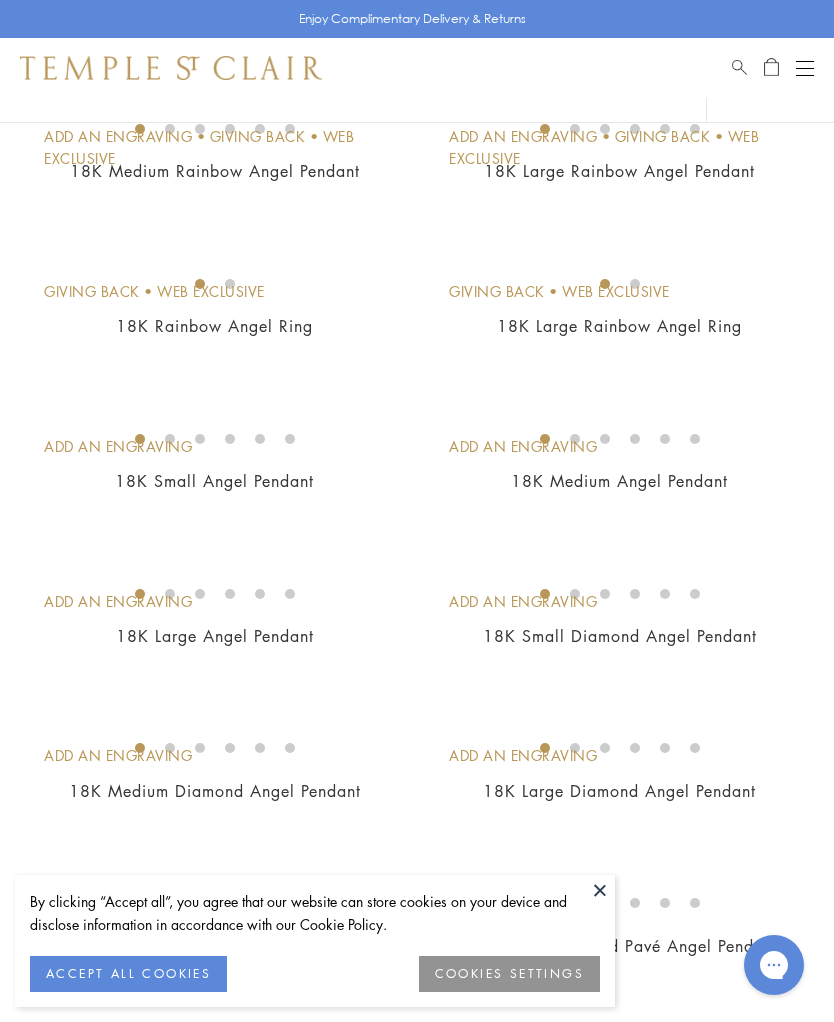 scroll, scrollTop: 0, scrollLeft: 0, axis: both 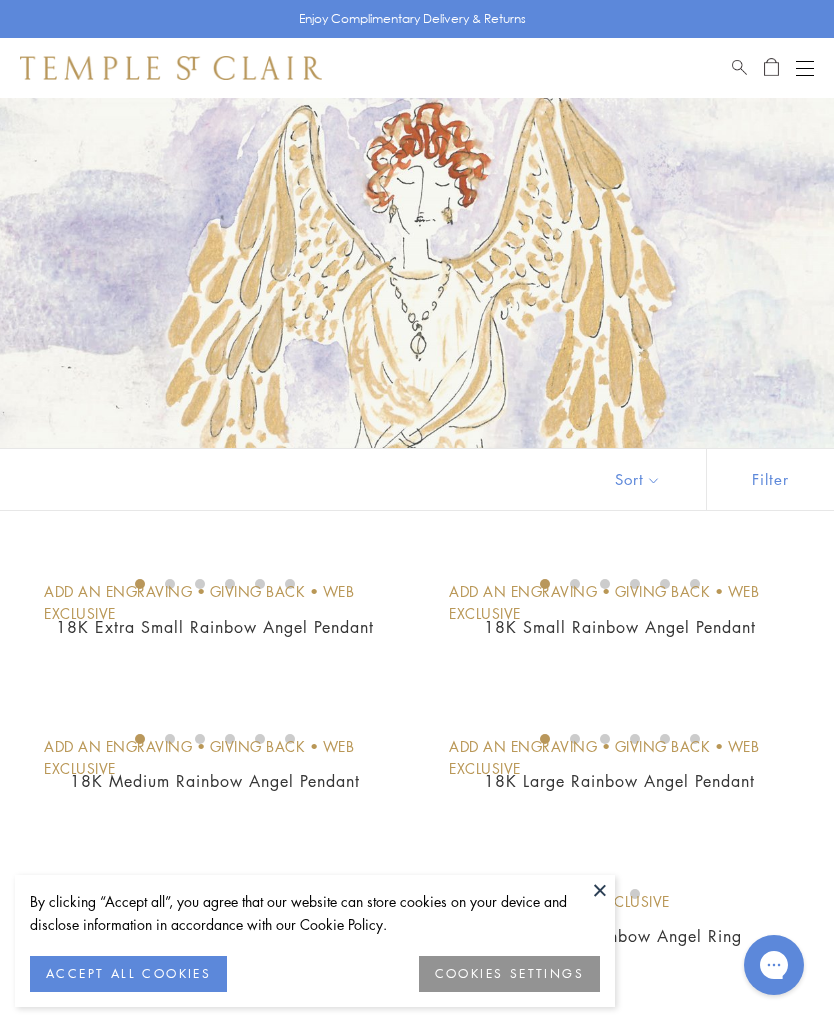 click at bounding box center [805, 68] 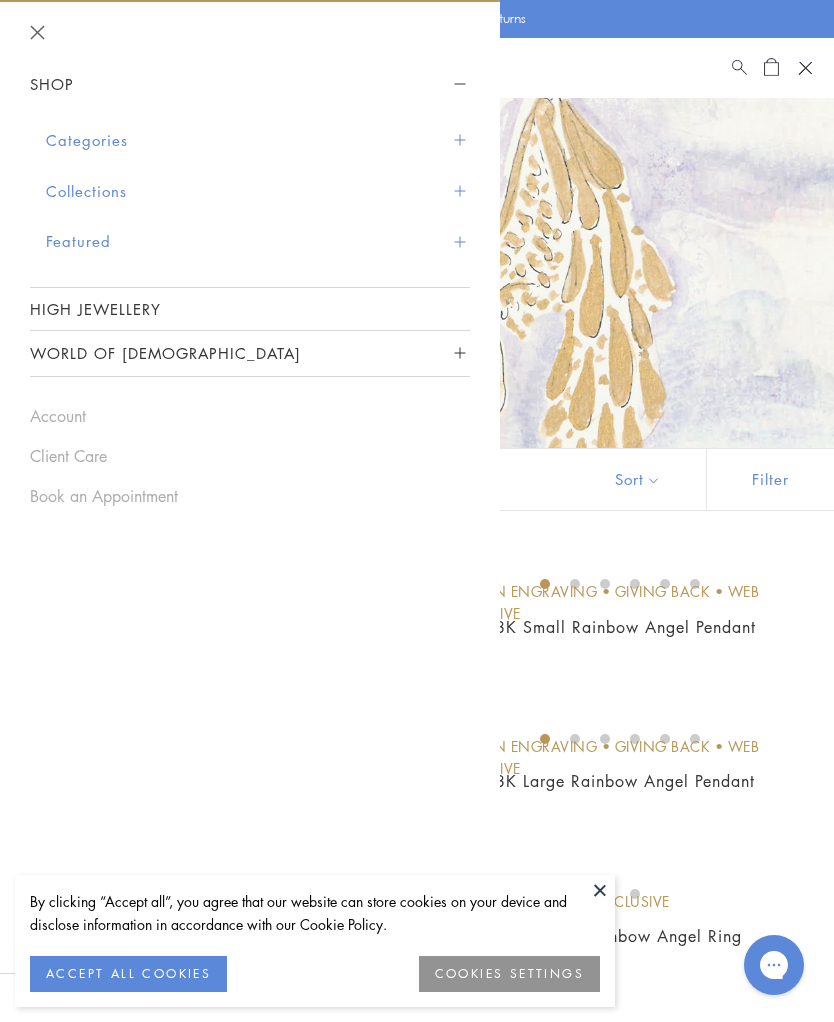 click on "Collections" at bounding box center (258, 191) 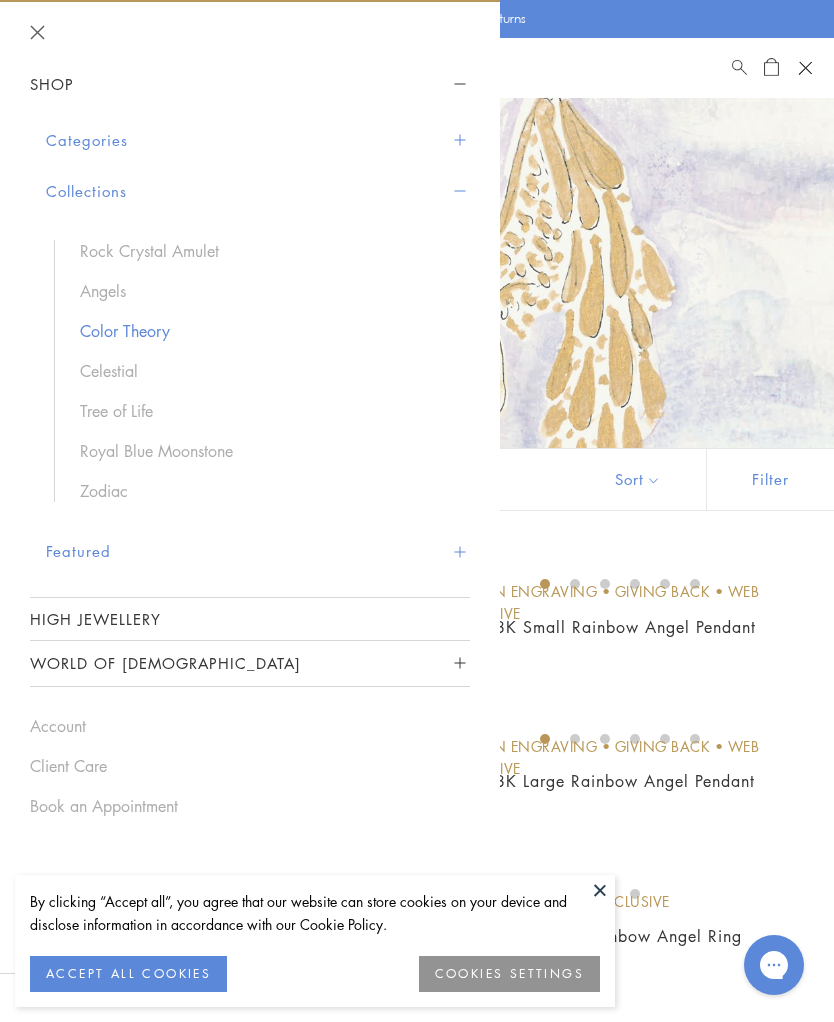 click on "Color Theory" at bounding box center (265, 331) 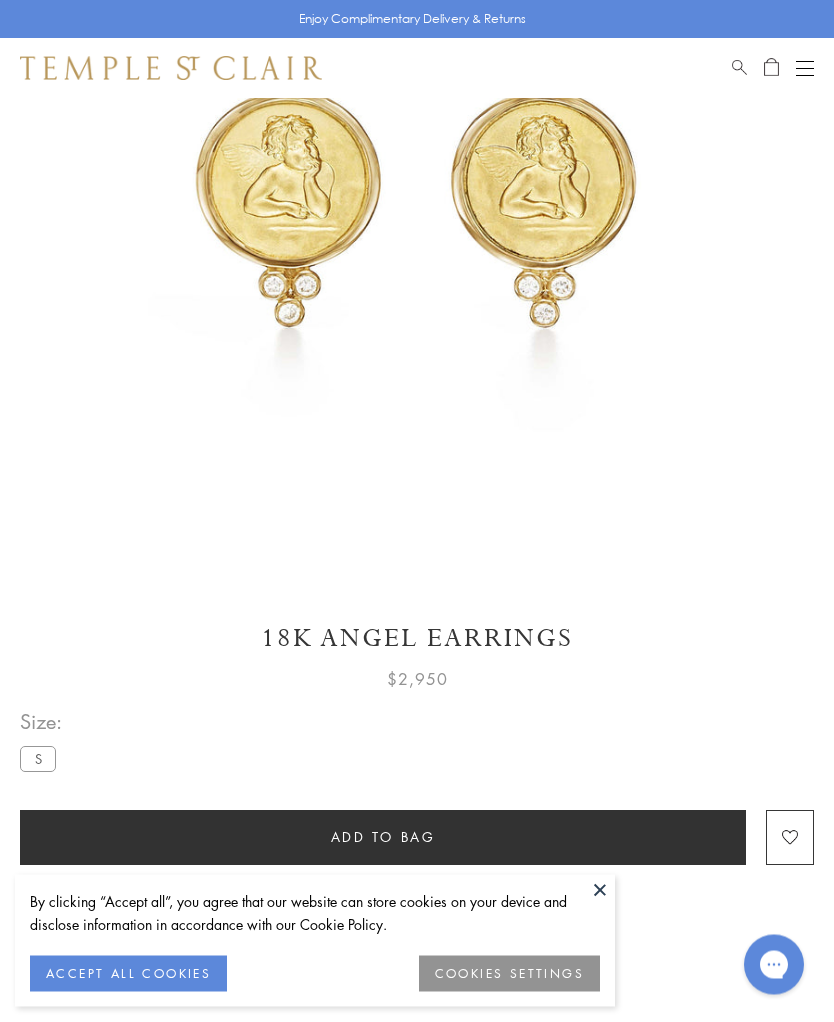 scroll, scrollTop: 376, scrollLeft: 0, axis: vertical 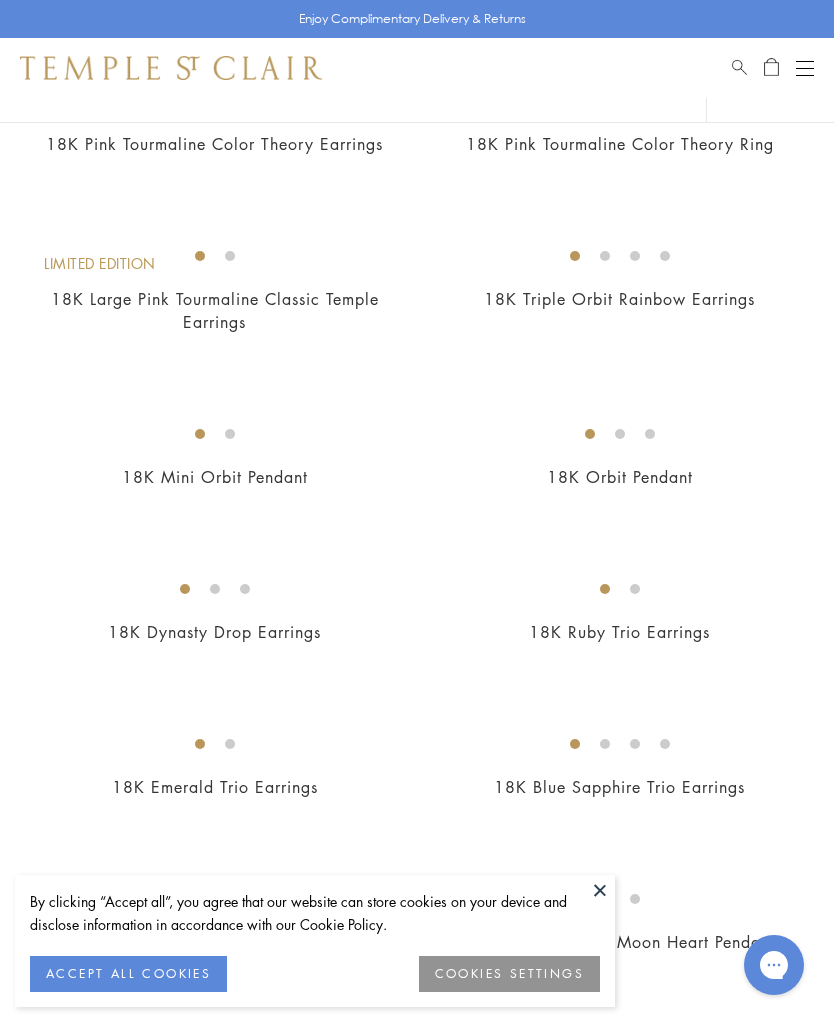 click at bounding box center [0, 0] 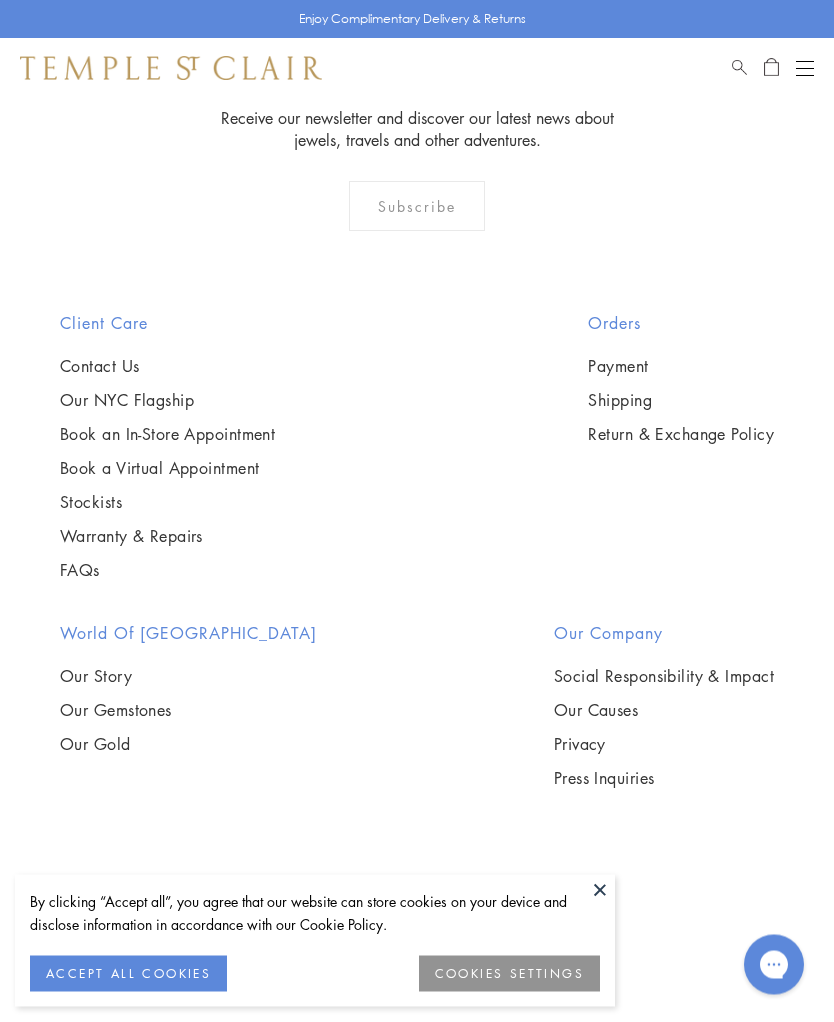 scroll, scrollTop: 5186, scrollLeft: 0, axis: vertical 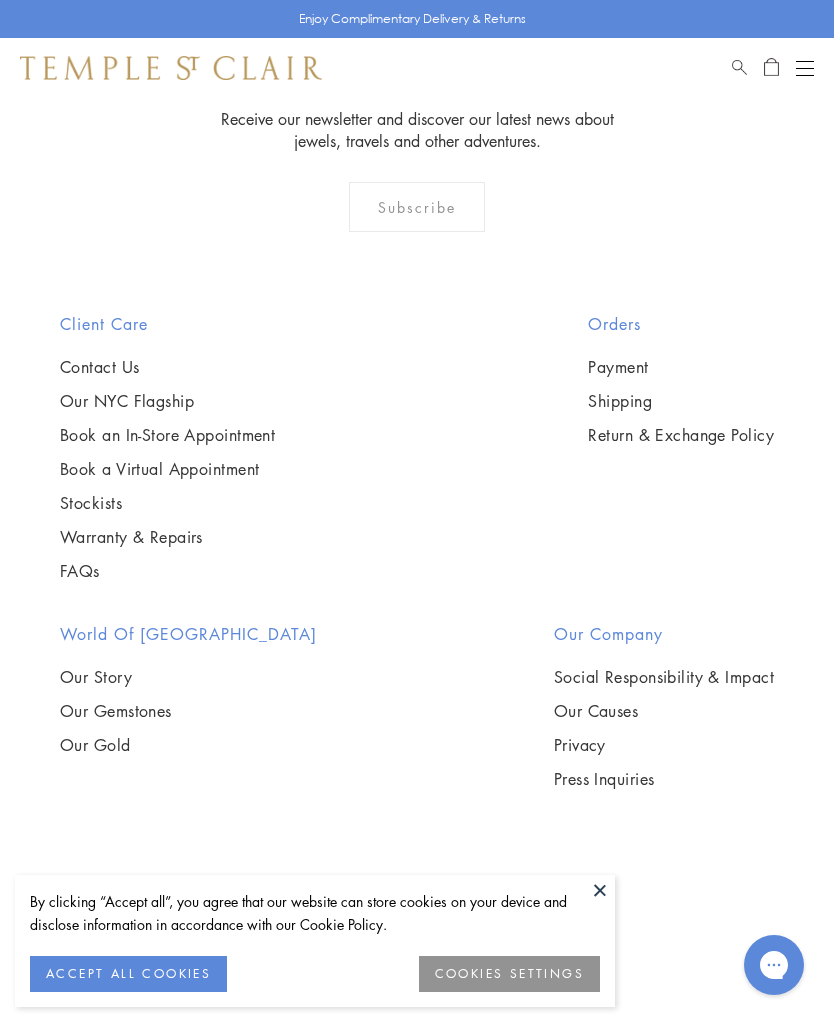 click at bounding box center [0, 0] 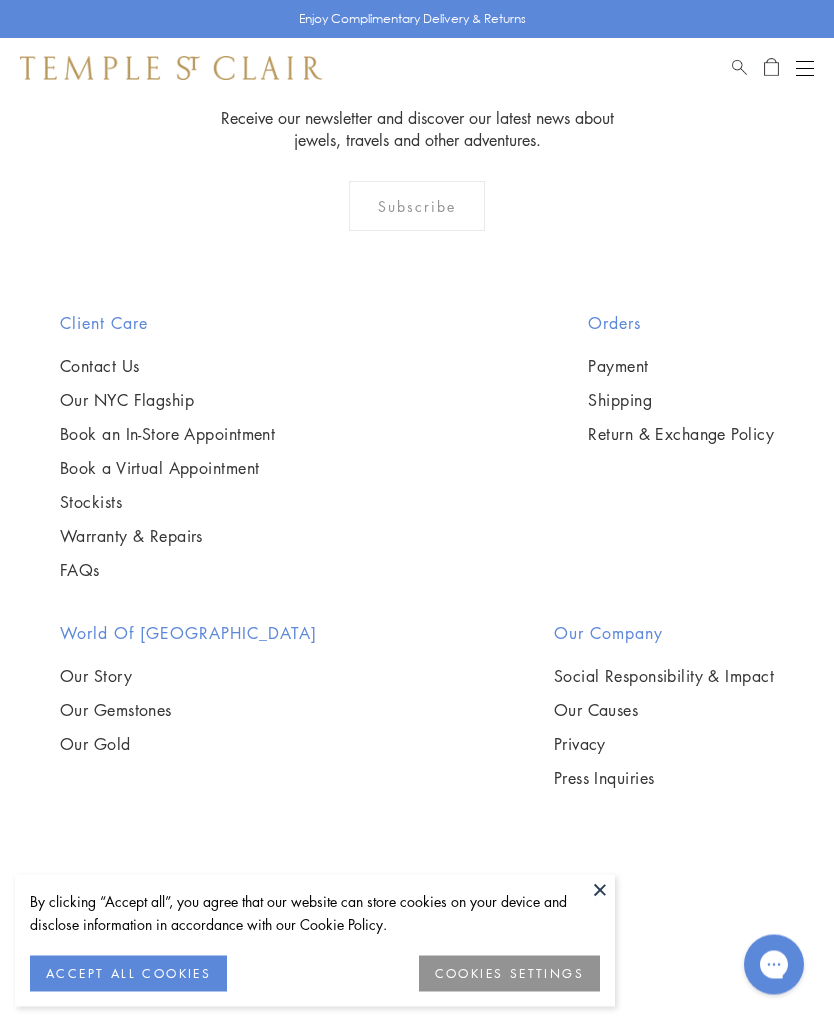 scroll, scrollTop: 6631, scrollLeft: 0, axis: vertical 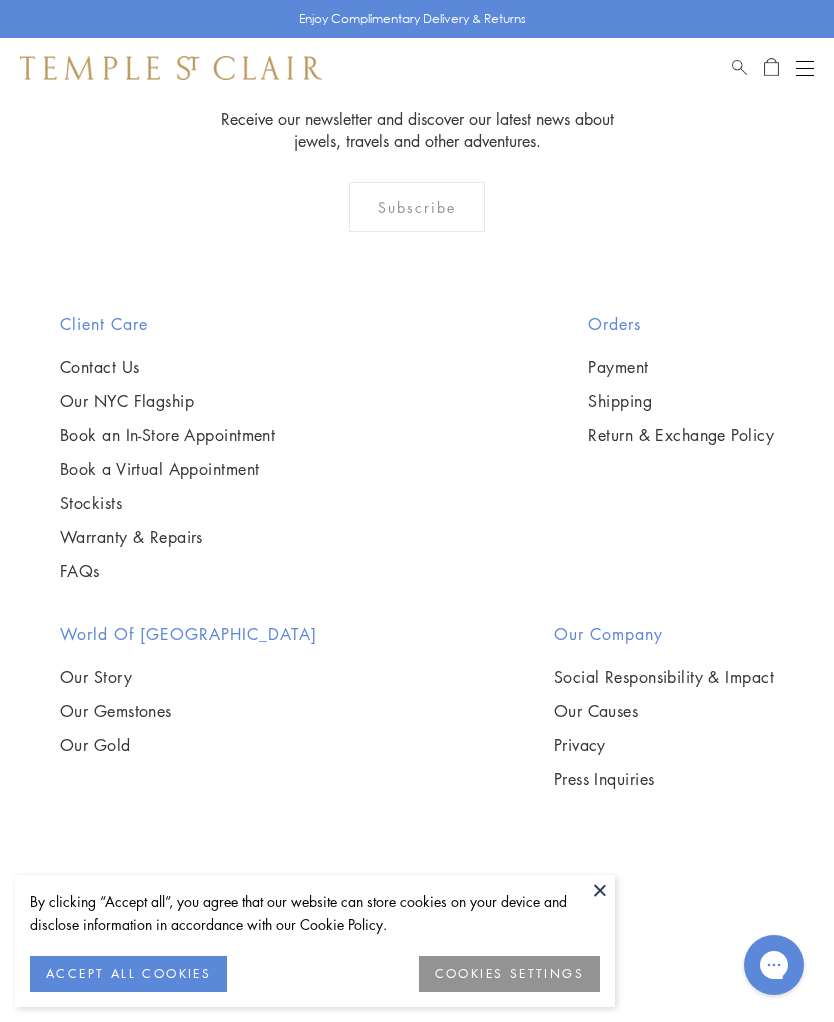 click at bounding box center [0, 0] 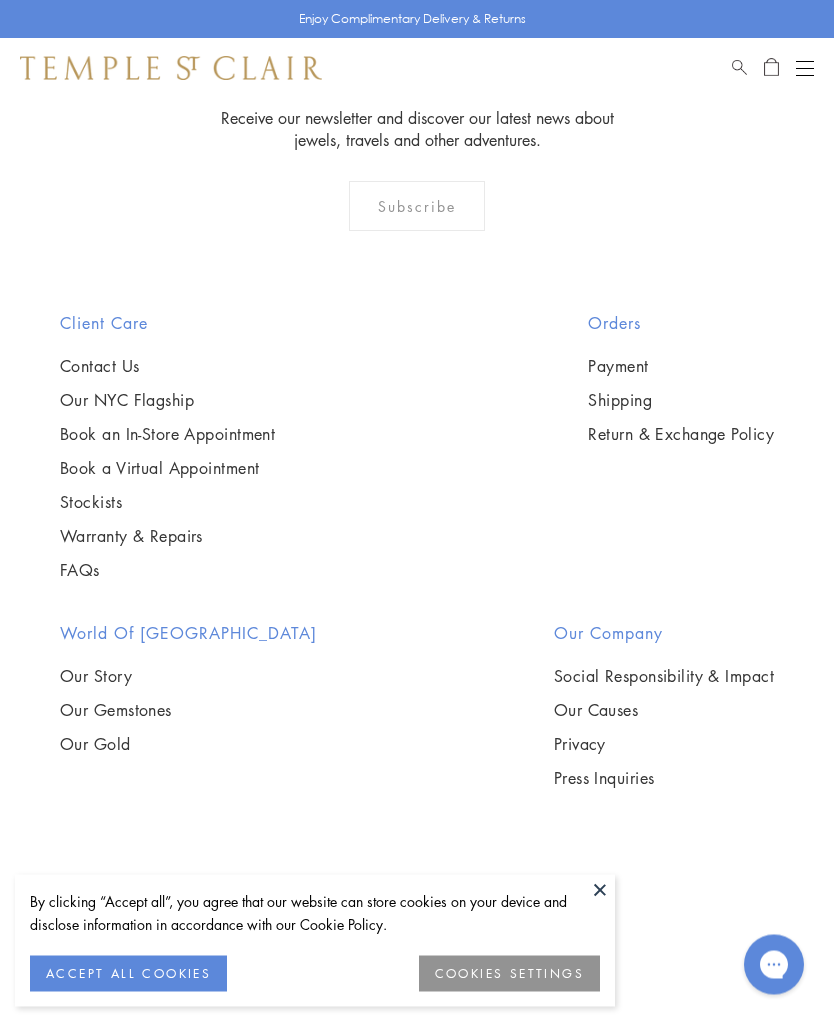 scroll, scrollTop: 13324, scrollLeft: 0, axis: vertical 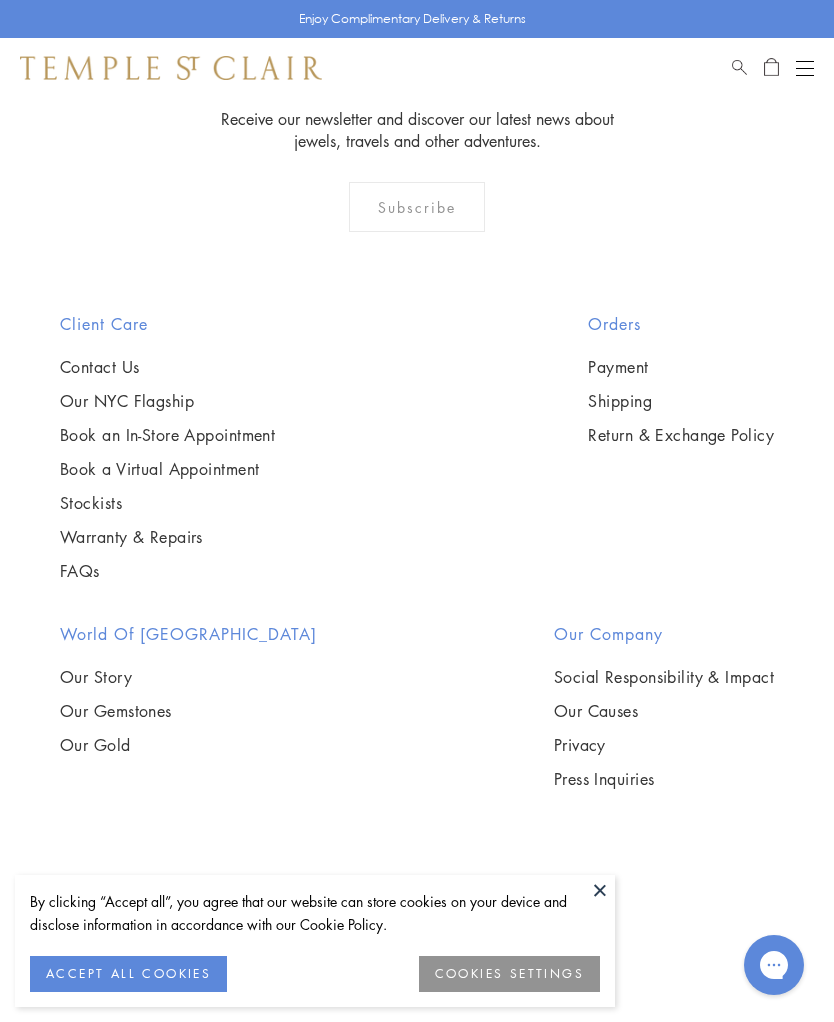 click on "2" at bounding box center (418, -117) 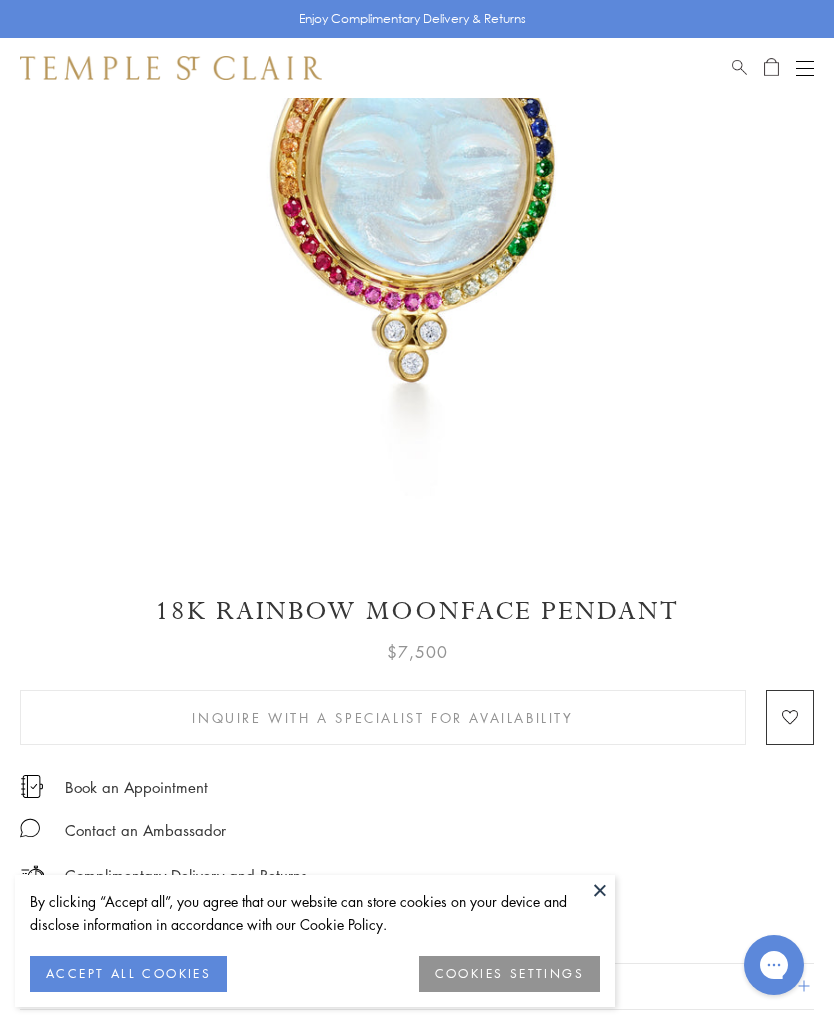 scroll, scrollTop: 420, scrollLeft: 0, axis: vertical 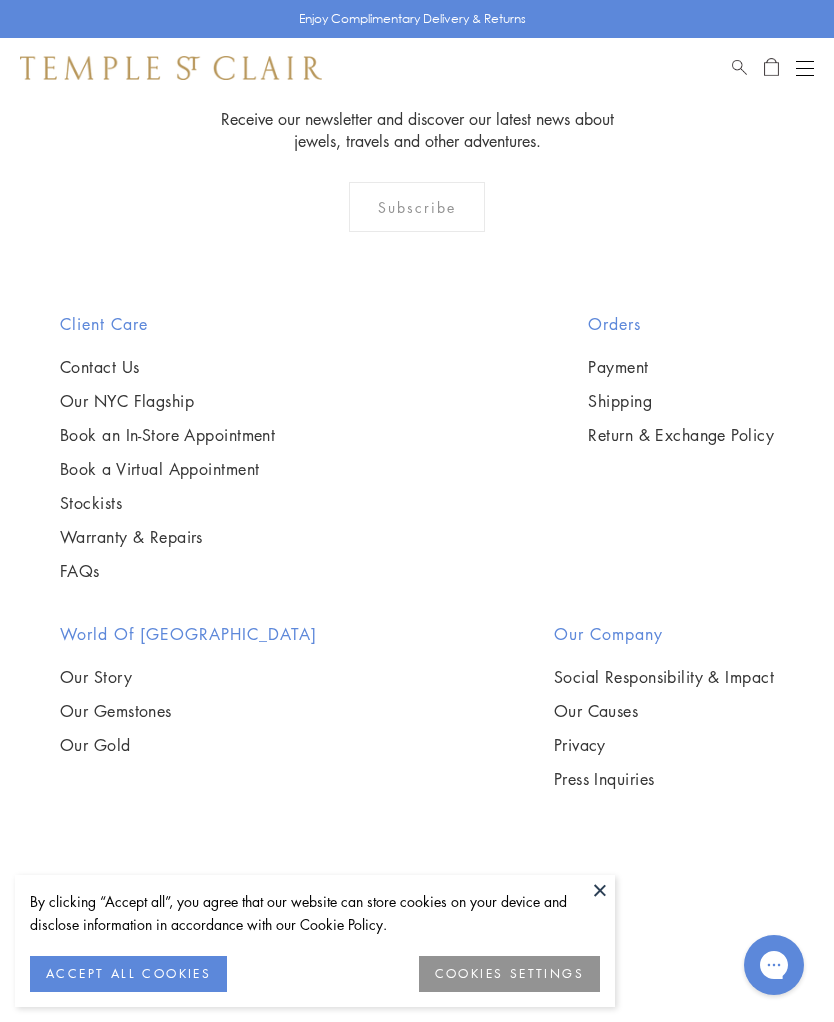 click at bounding box center (0, 0) 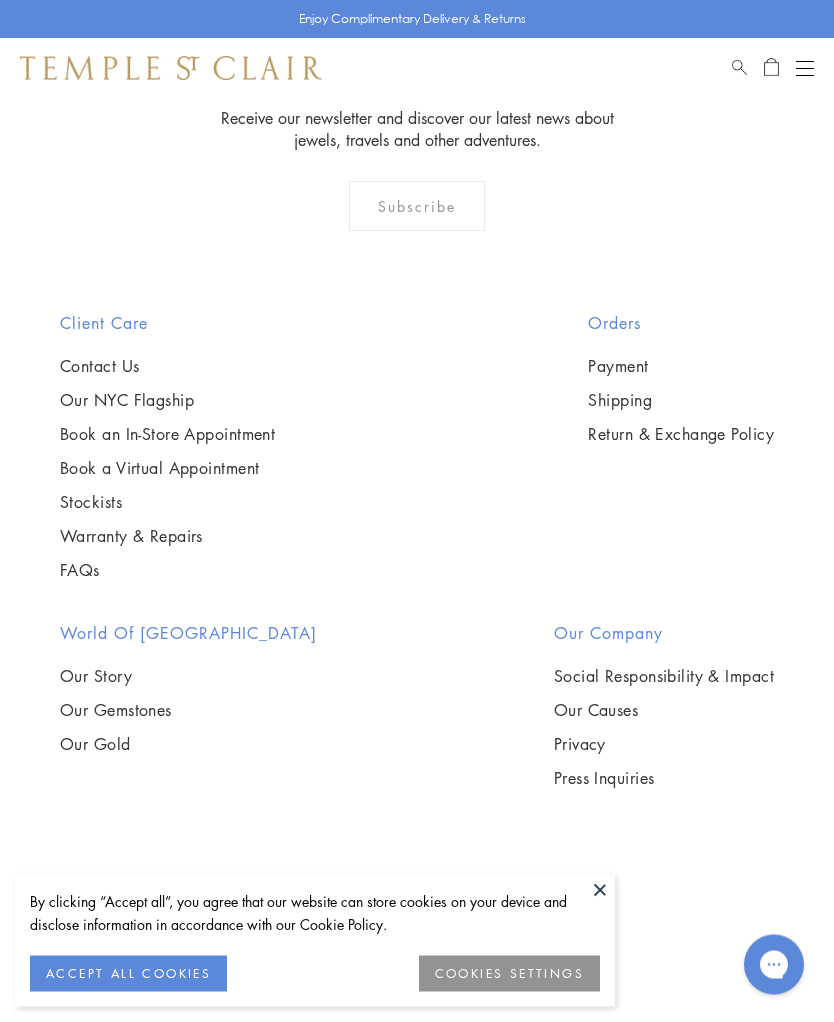 scroll, scrollTop: 11455, scrollLeft: 0, axis: vertical 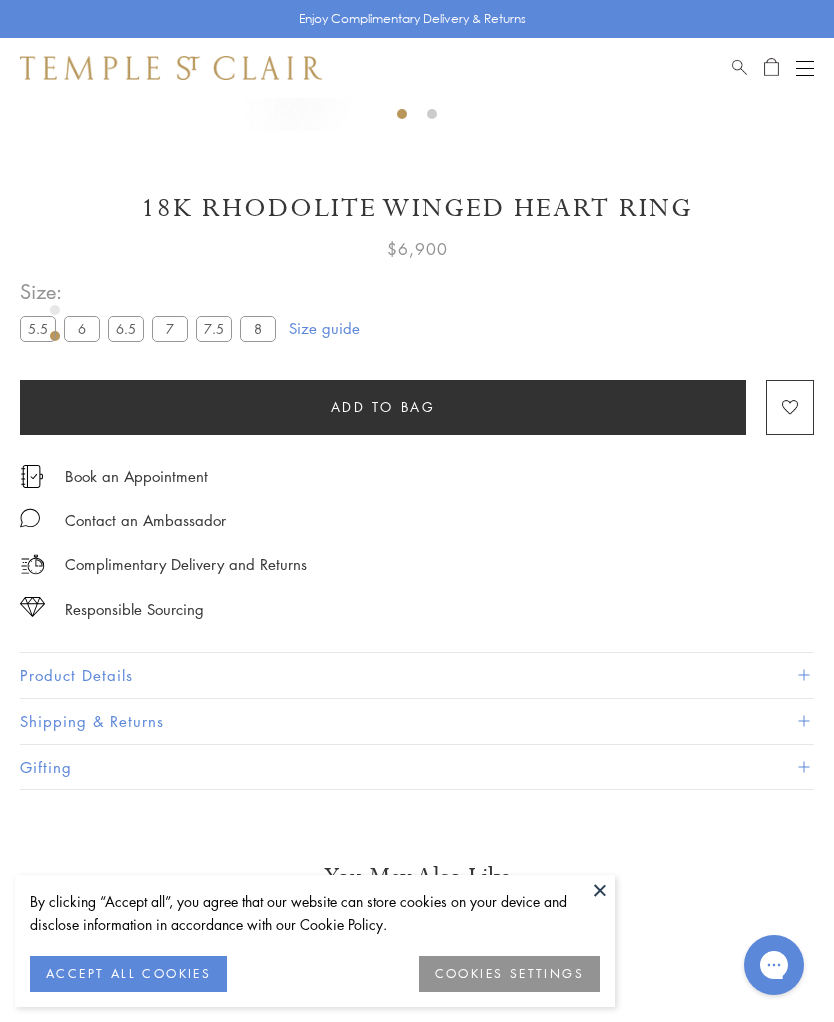 click at bounding box center [600, 890] 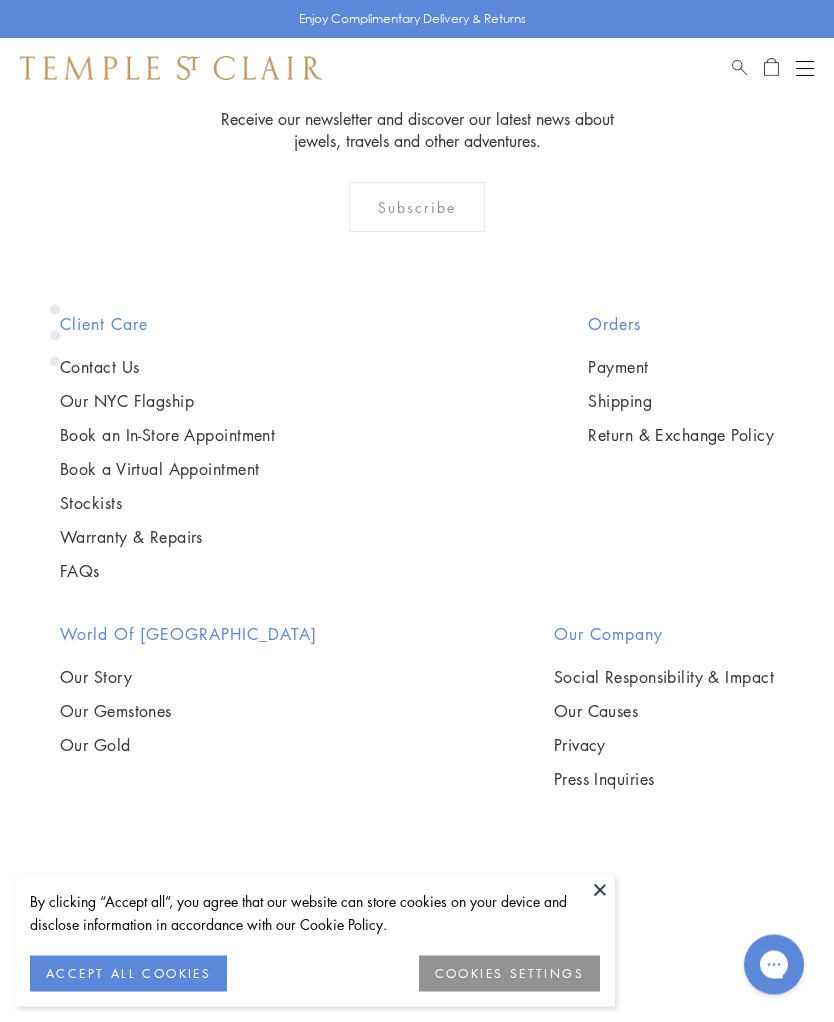 scroll, scrollTop: 4451, scrollLeft: 0, axis: vertical 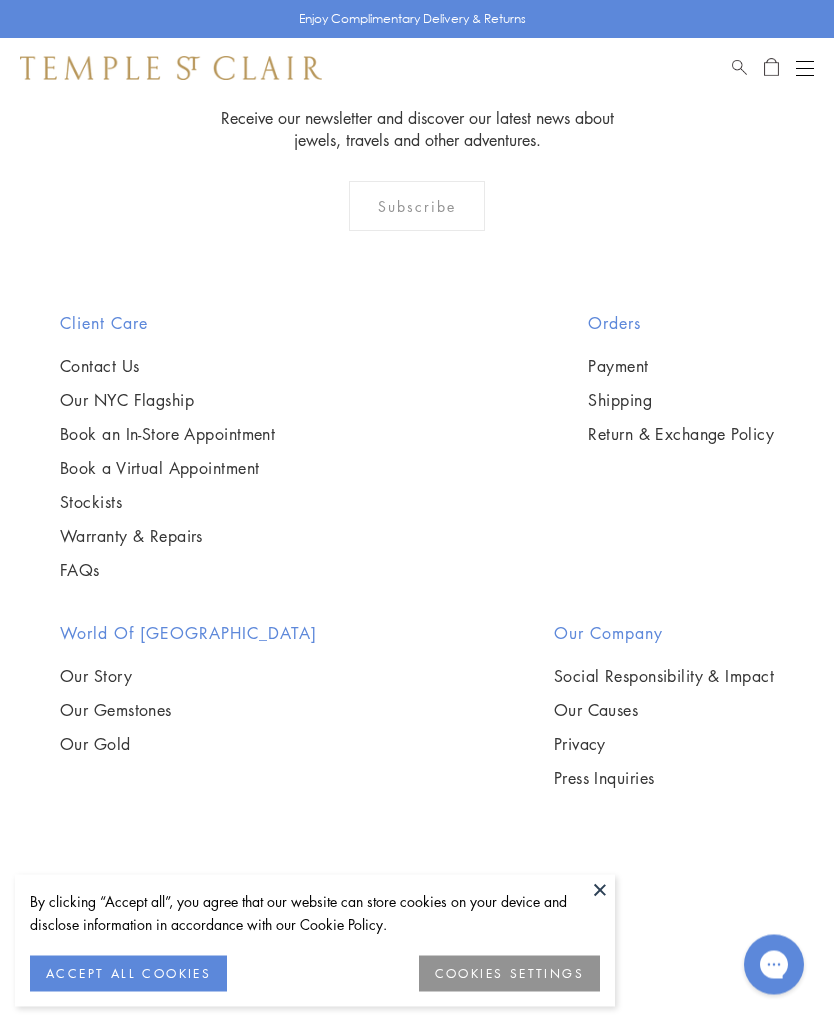 click at bounding box center (0, 0) 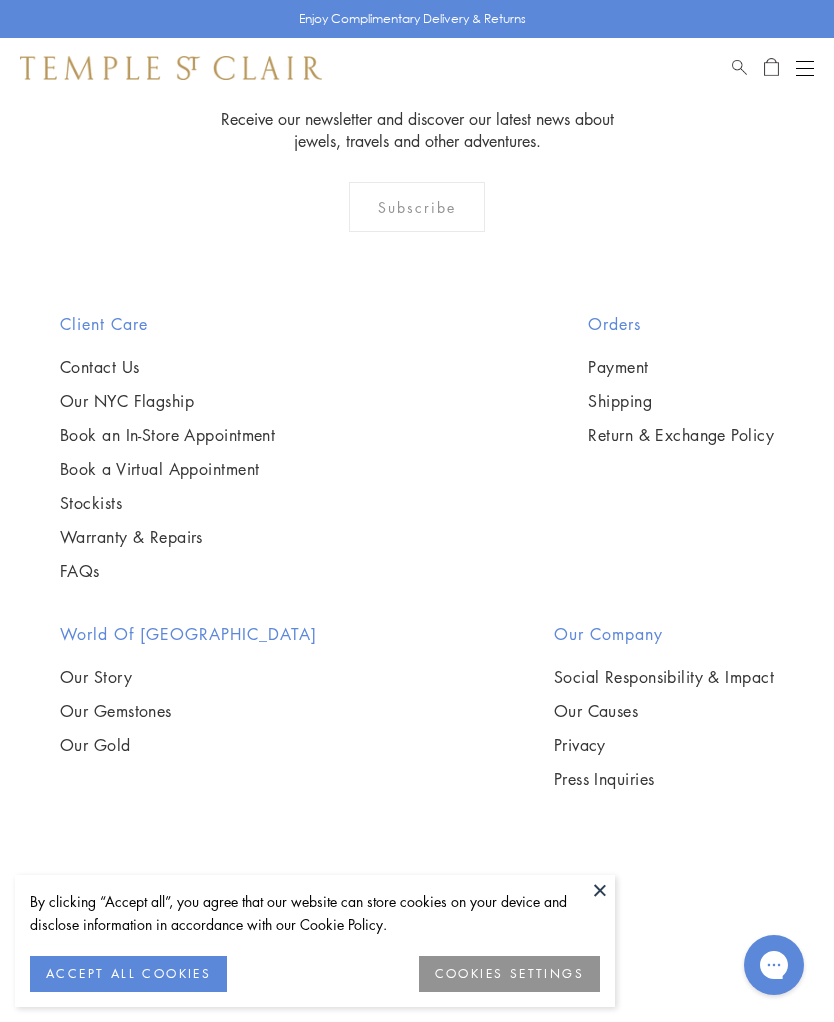 click at bounding box center [0, 0] 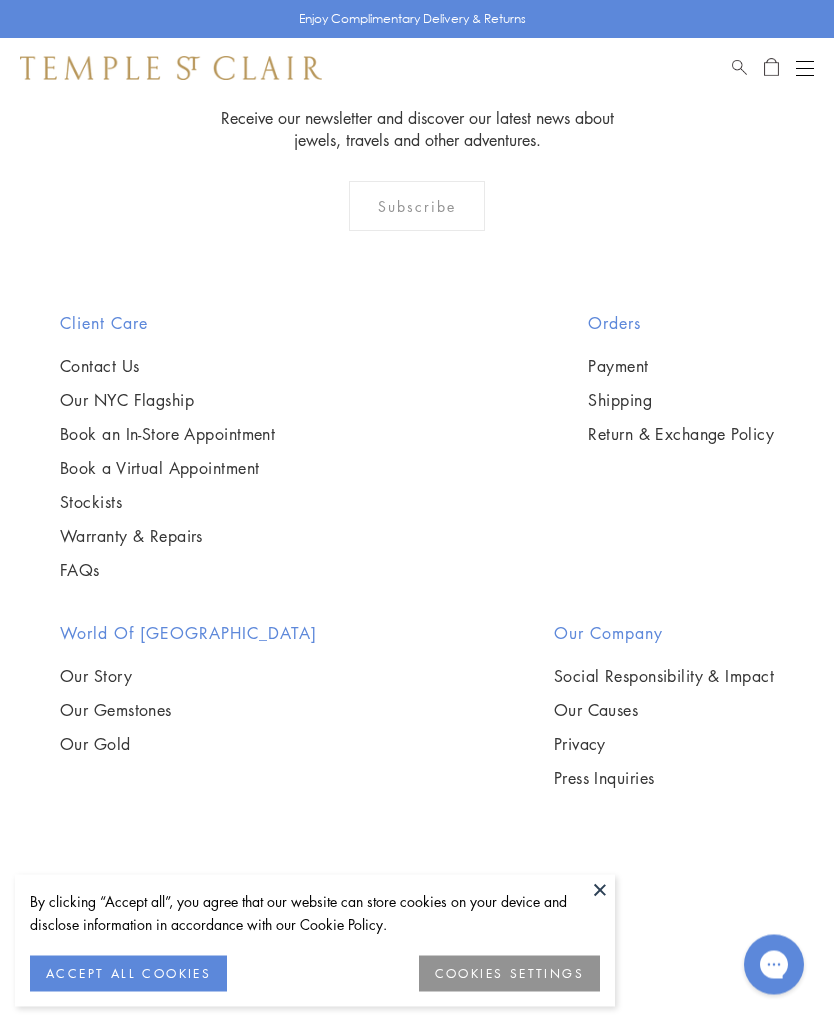 scroll, scrollTop: 6774, scrollLeft: 0, axis: vertical 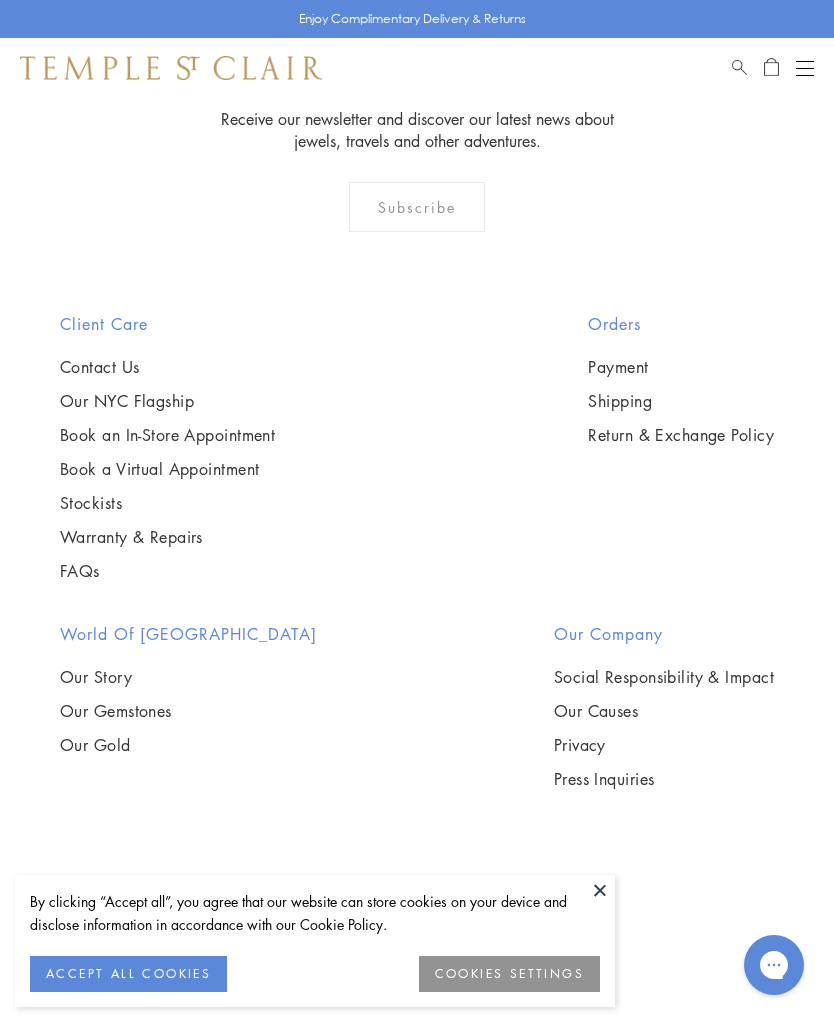 click at bounding box center (0, 0) 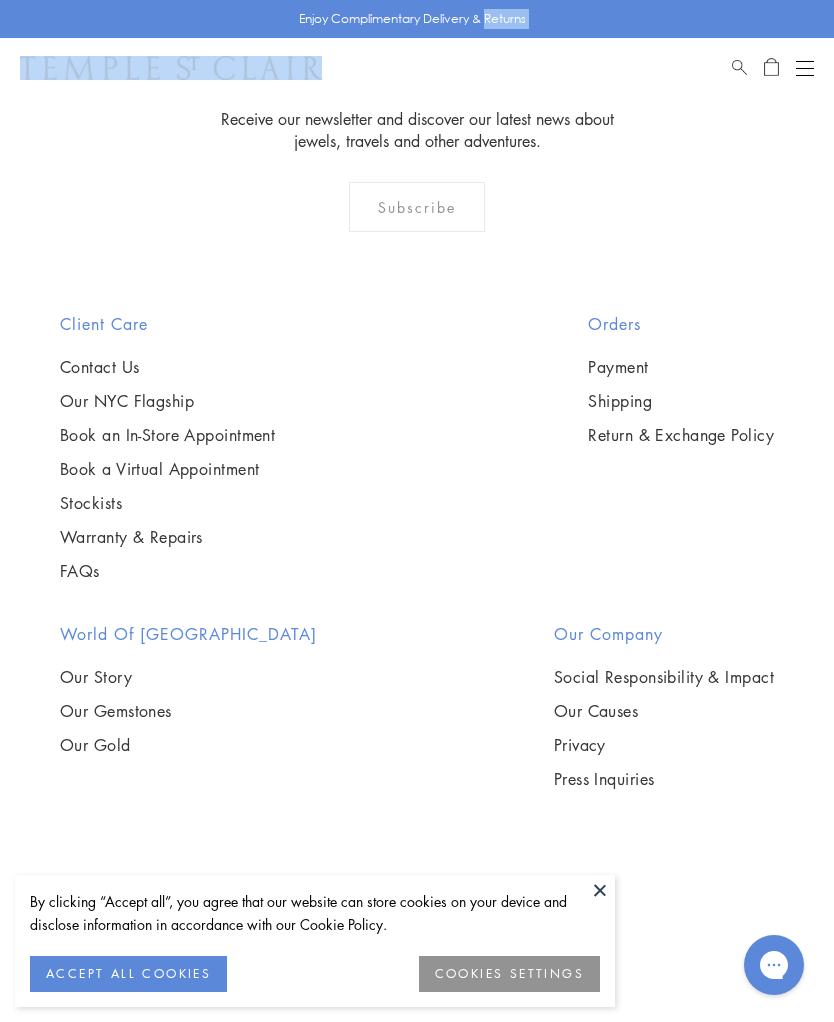 click at bounding box center [805, 68] 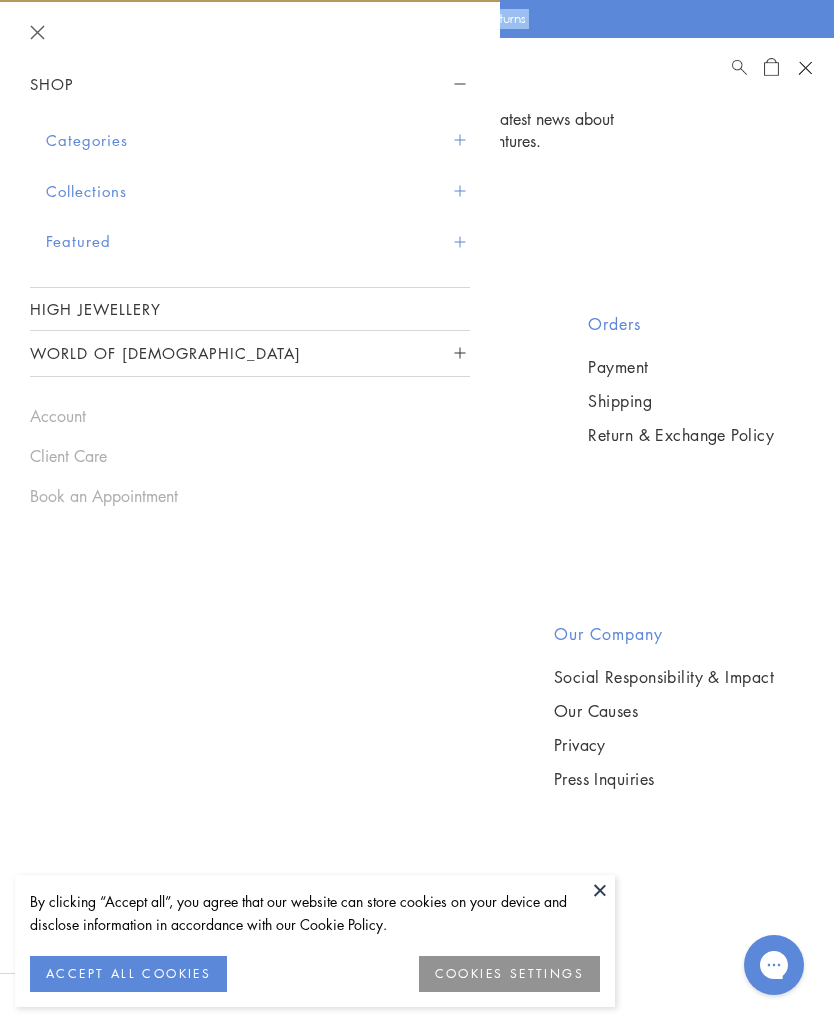 click on "Collections" at bounding box center (258, 191) 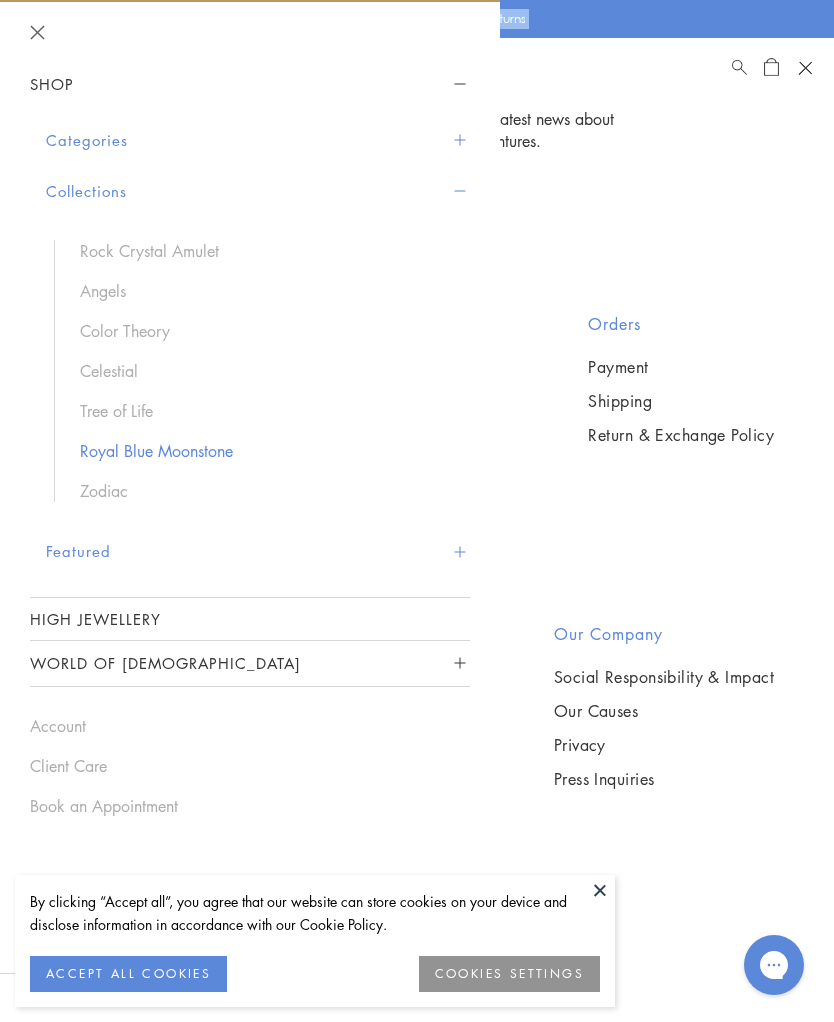 click on "Royal Blue Moonstone" at bounding box center (265, 451) 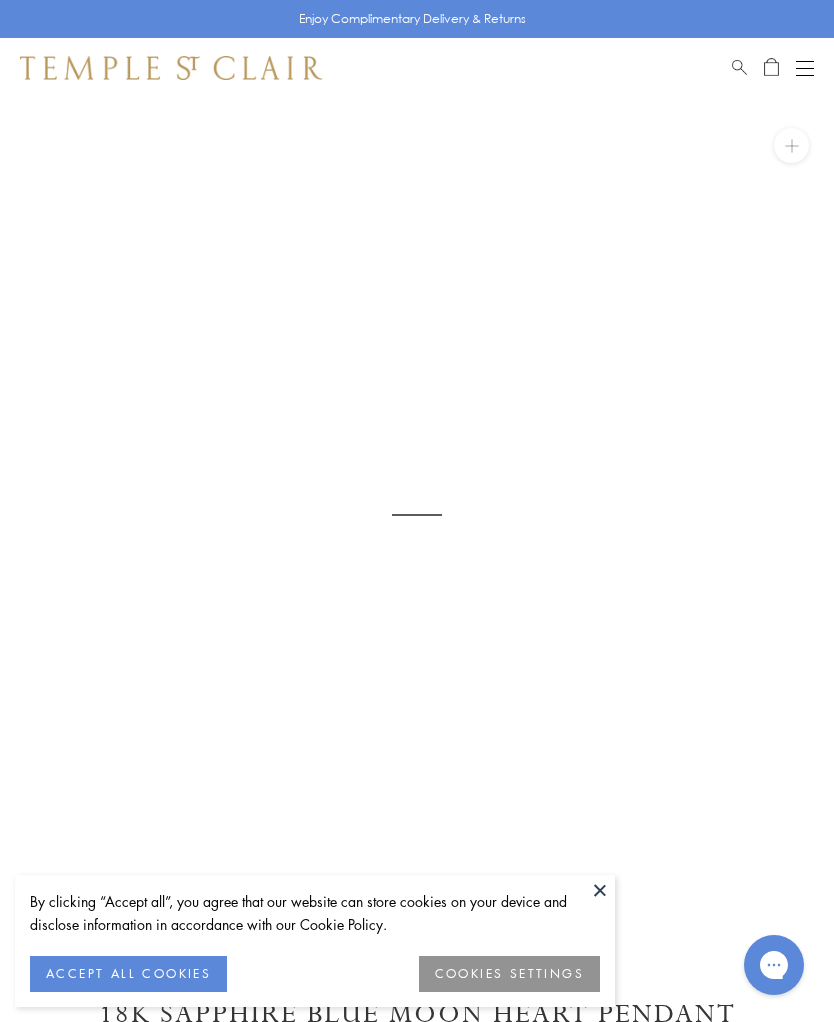 scroll, scrollTop: 0, scrollLeft: 0, axis: both 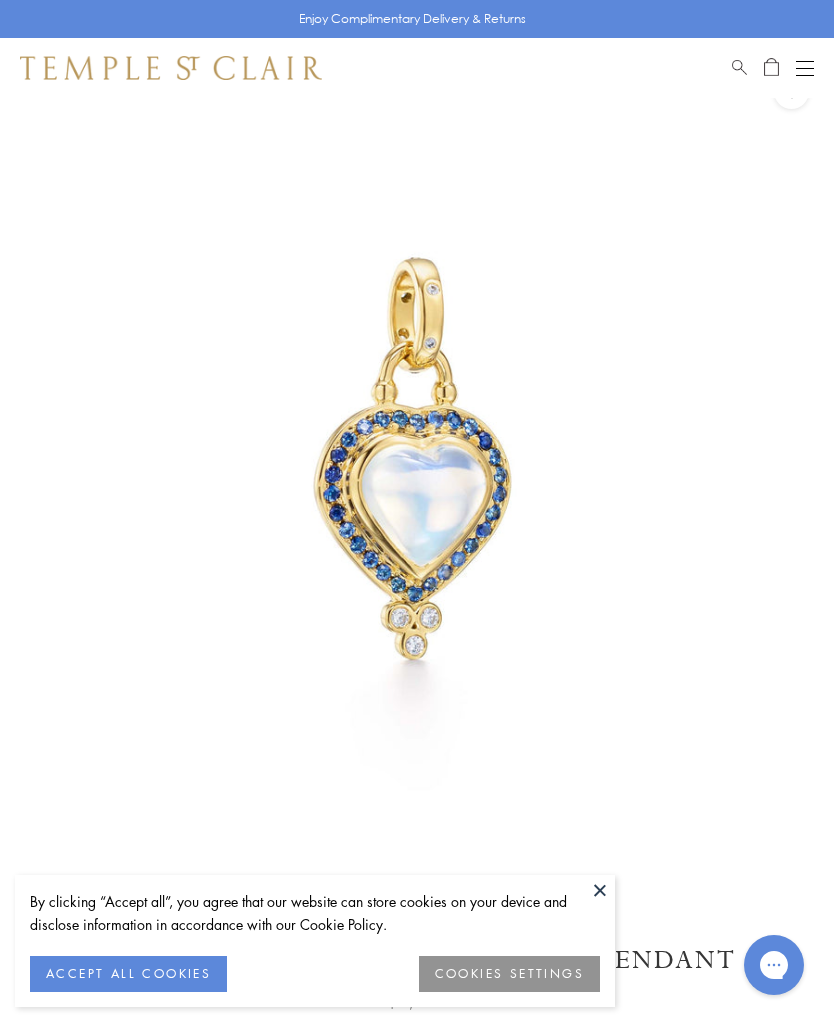 click at bounding box center (600, 890) 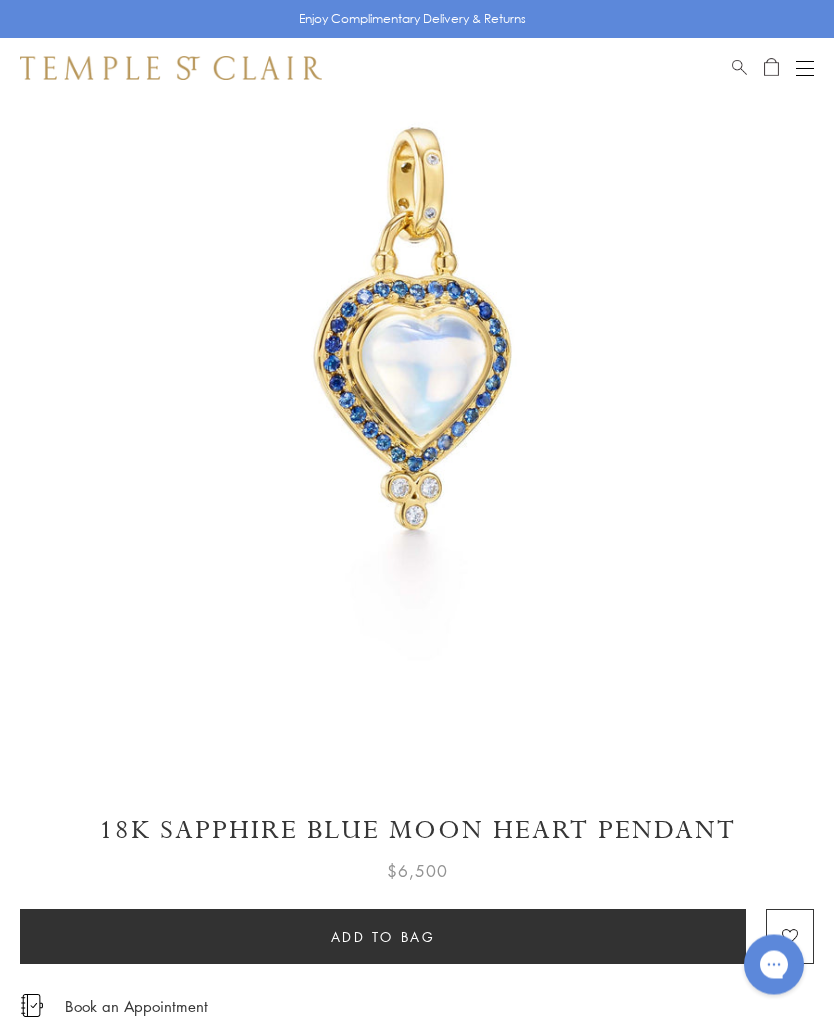 scroll, scrollTop: 184, scrollLeft: 0, axis: vertical 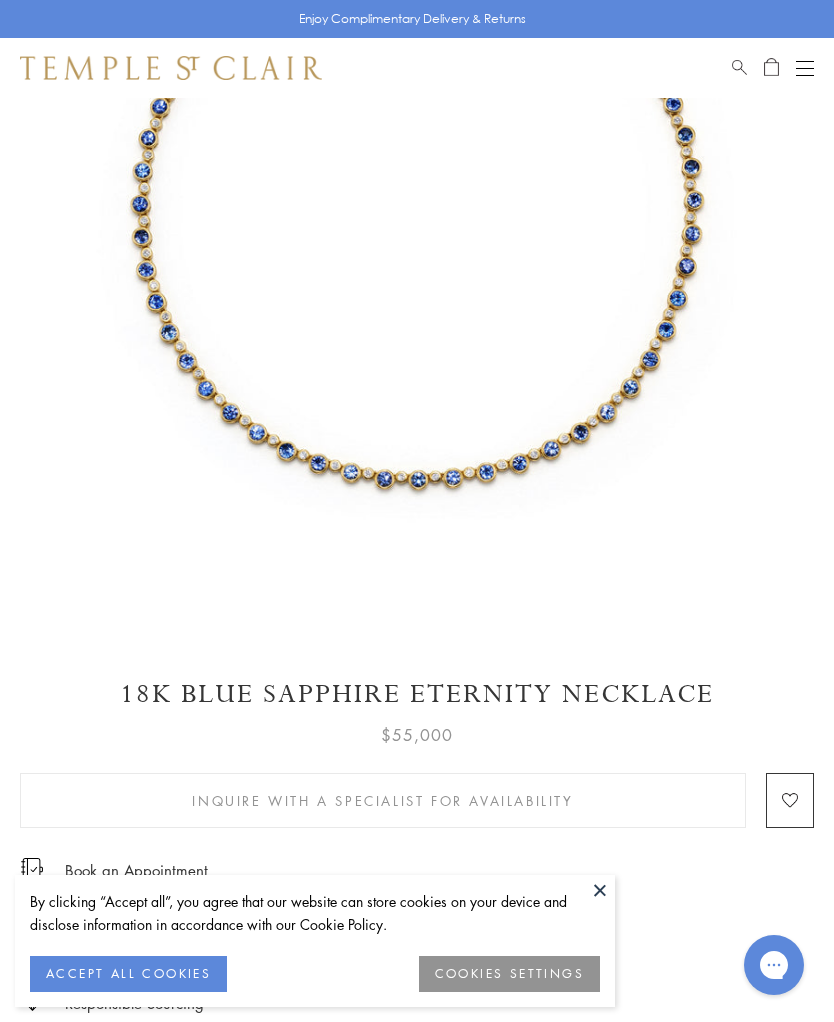 click at bounding box center (600, 890) 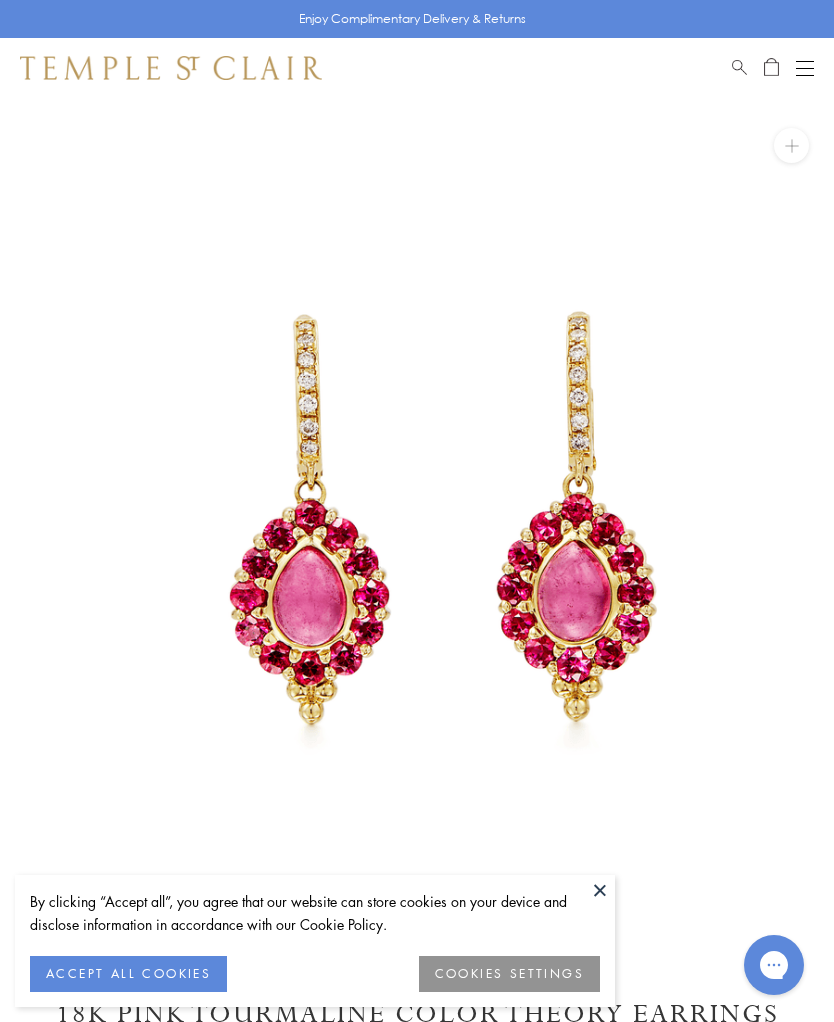 scroll, scrollTop: 0, scrollLeft: 0, axis: both 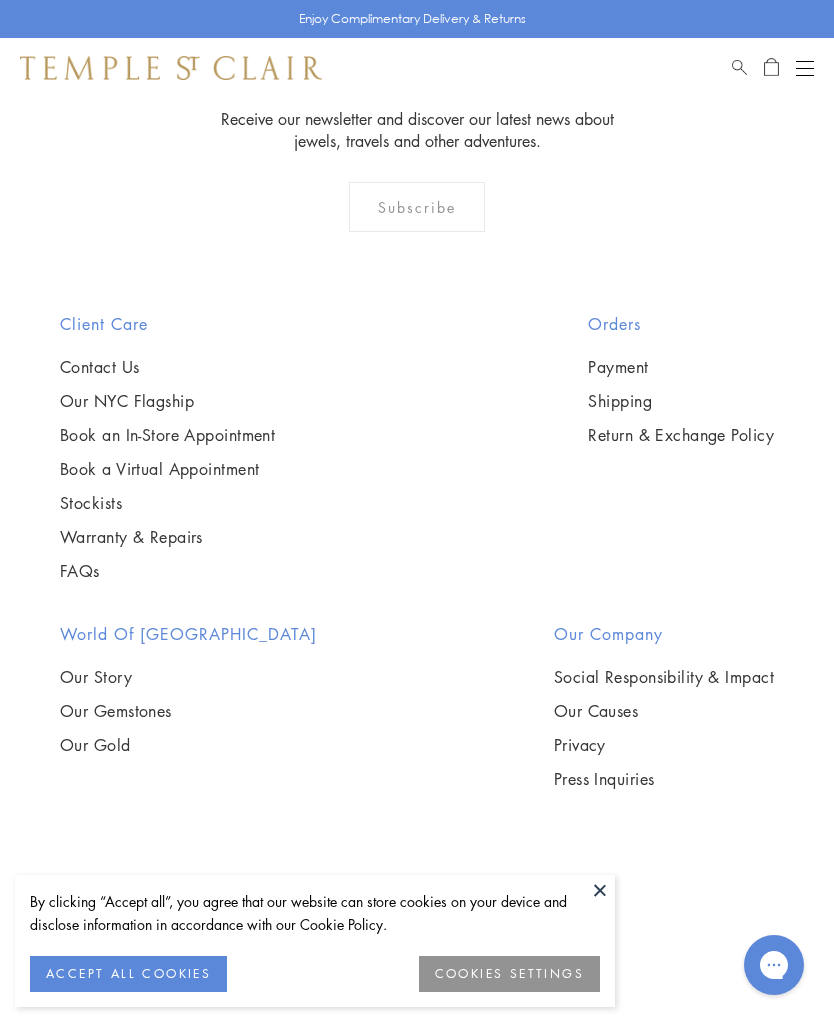 click on "2" at bounding box center [418, -117] 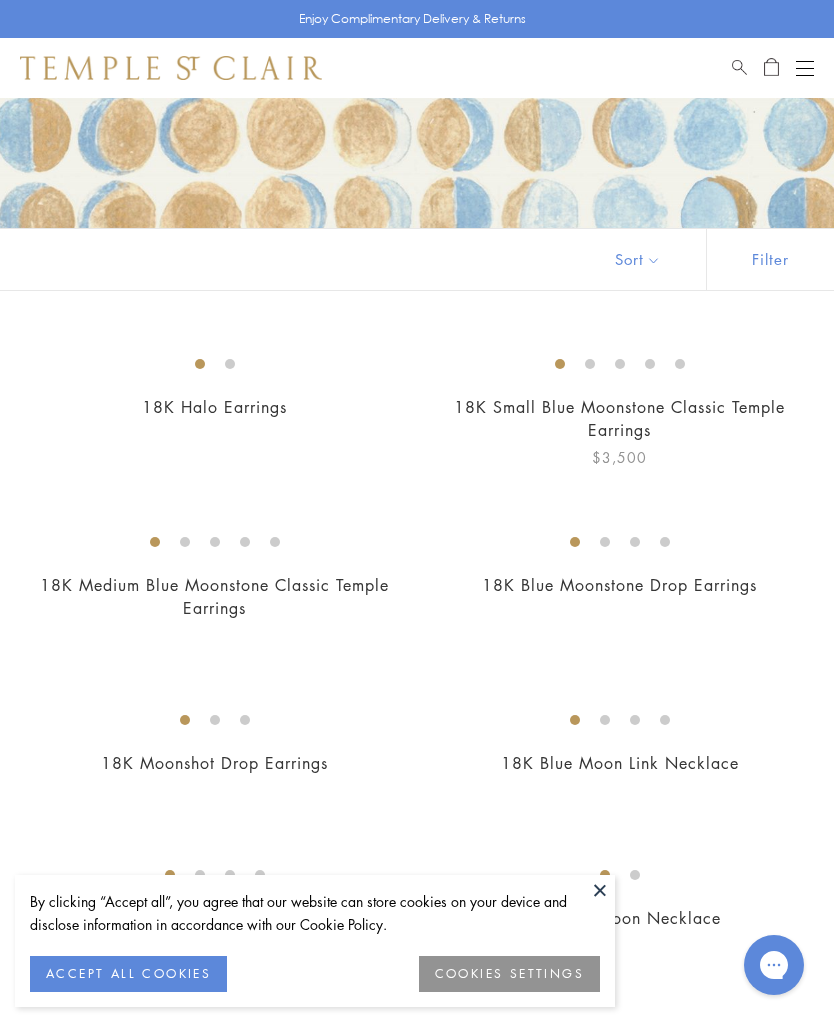 scroll, scrollTop: 238, scrollLeft: 0, axis: vertical 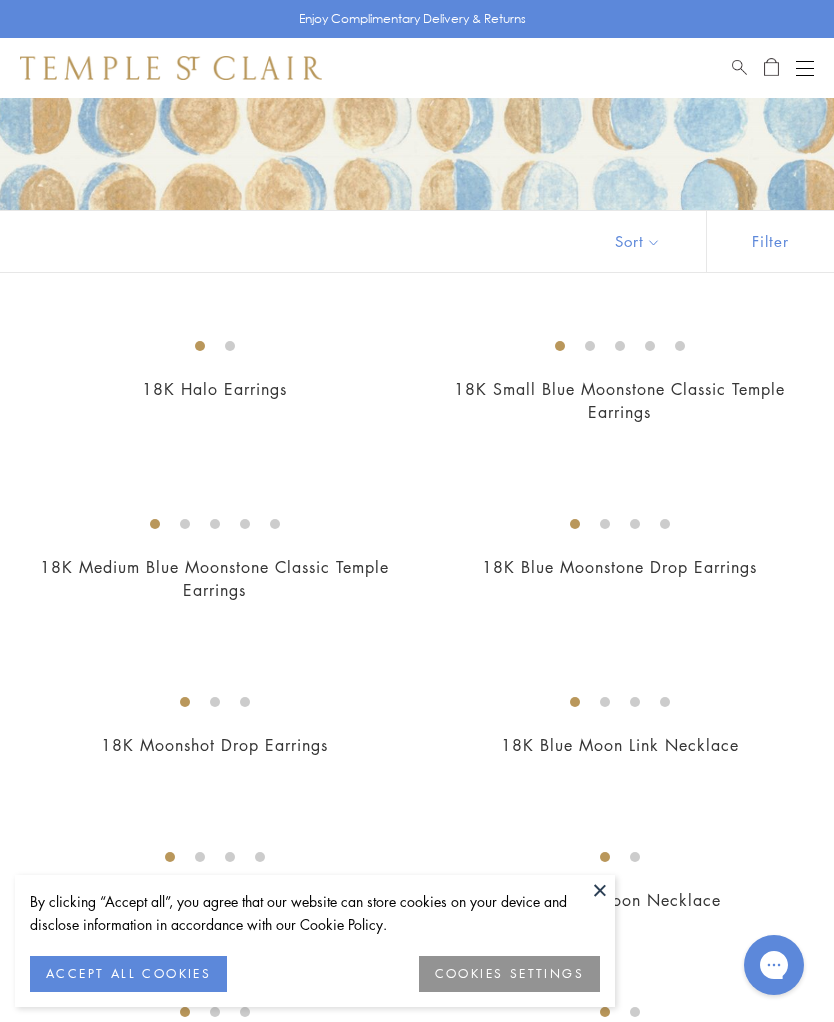 click at bounding box center (600, 890) 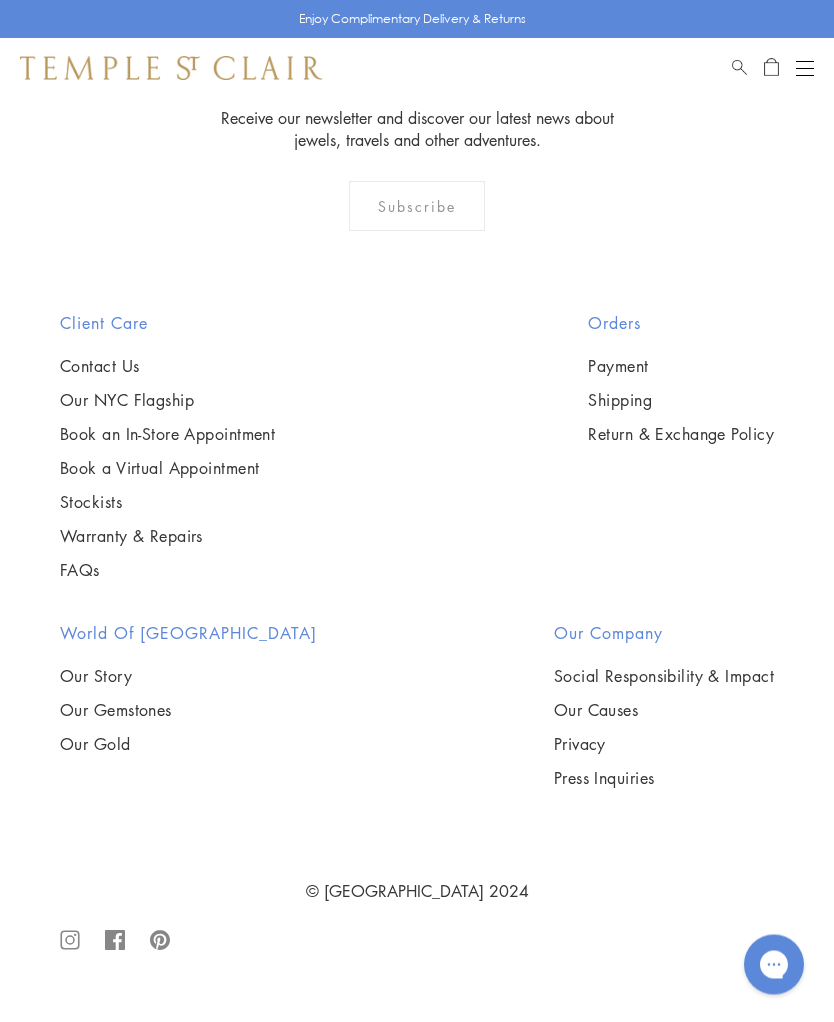 scroll, scrollTop: 4406, scrollLeft: 0, axis: vertical 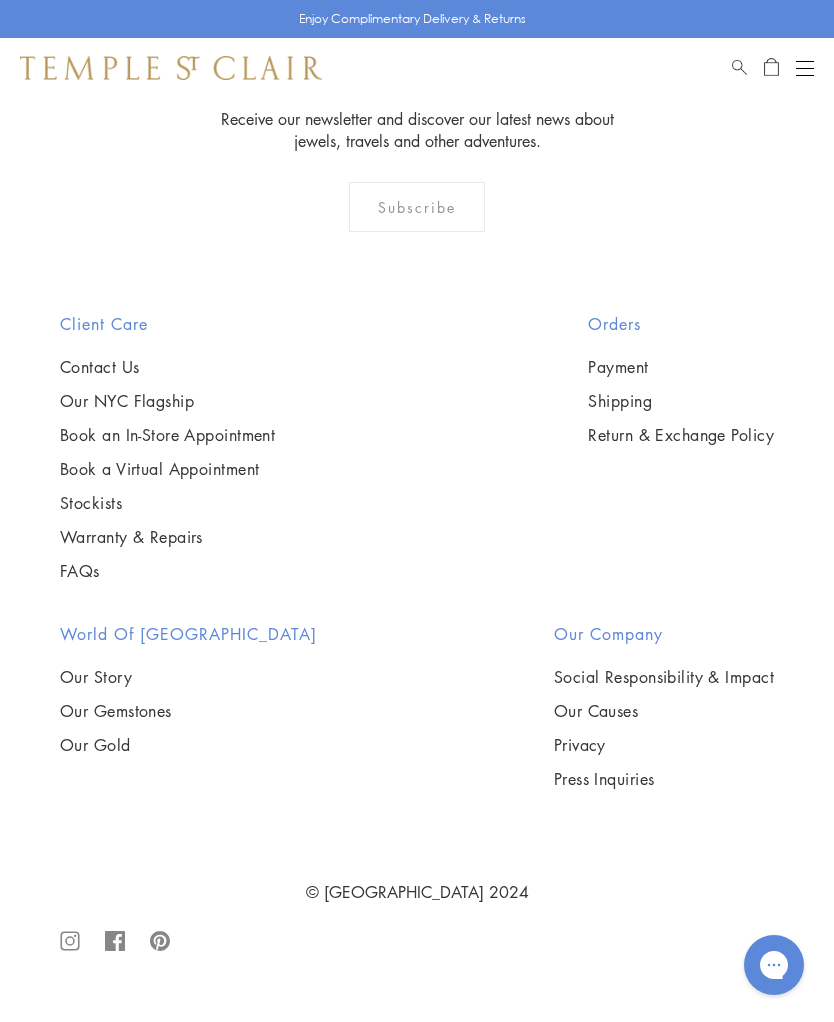 click at bounding box center (0, 0) 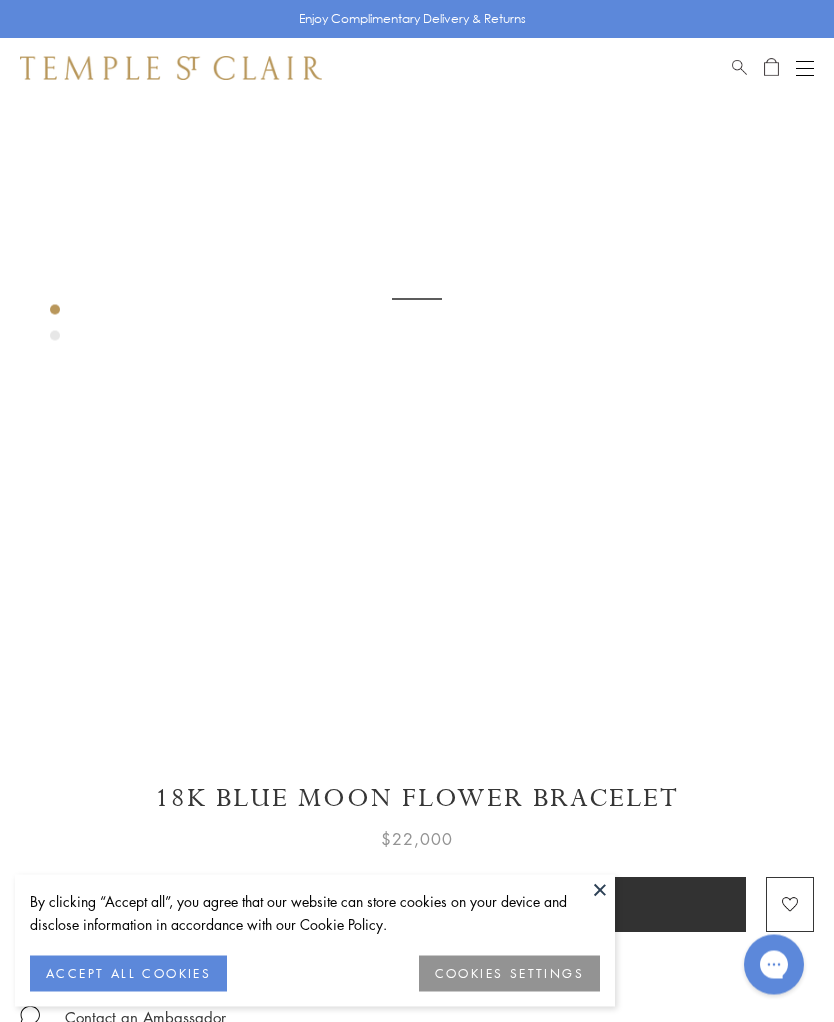 scroll, scrollTop: 255, scrollLeft: 0, axis: vertical 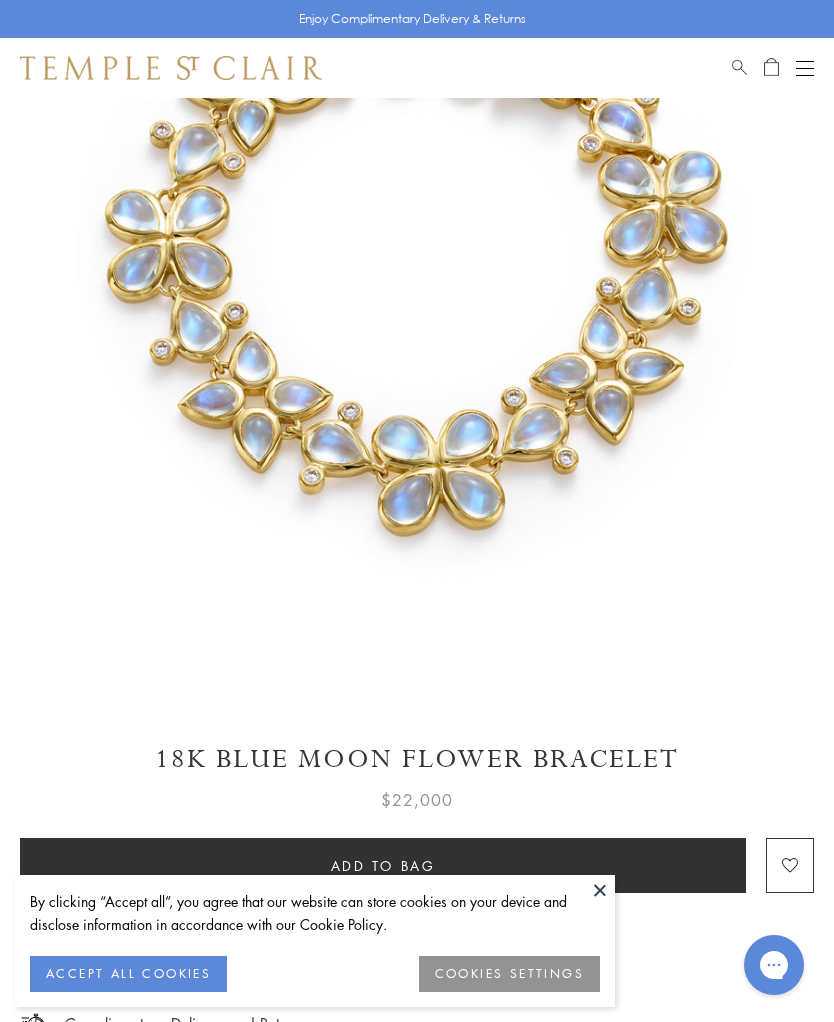 click at bounding box center (600, 890) 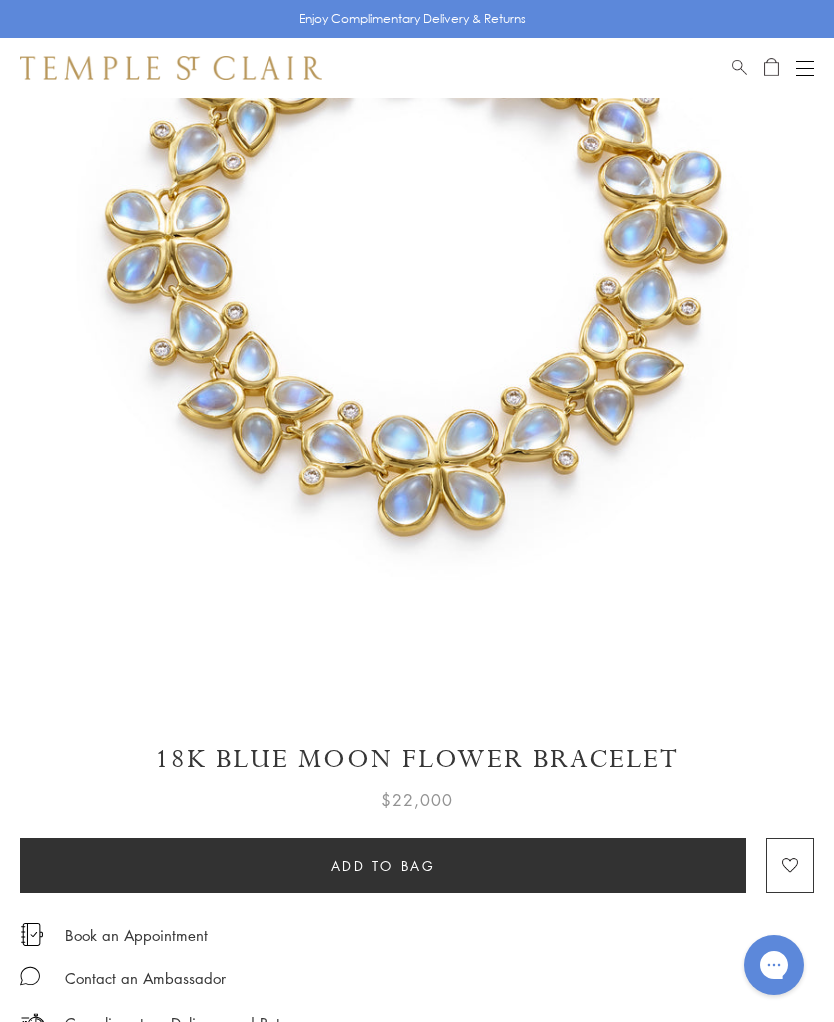 scroll, scrollTop: 0, scrollLeft: 0, axis: both 